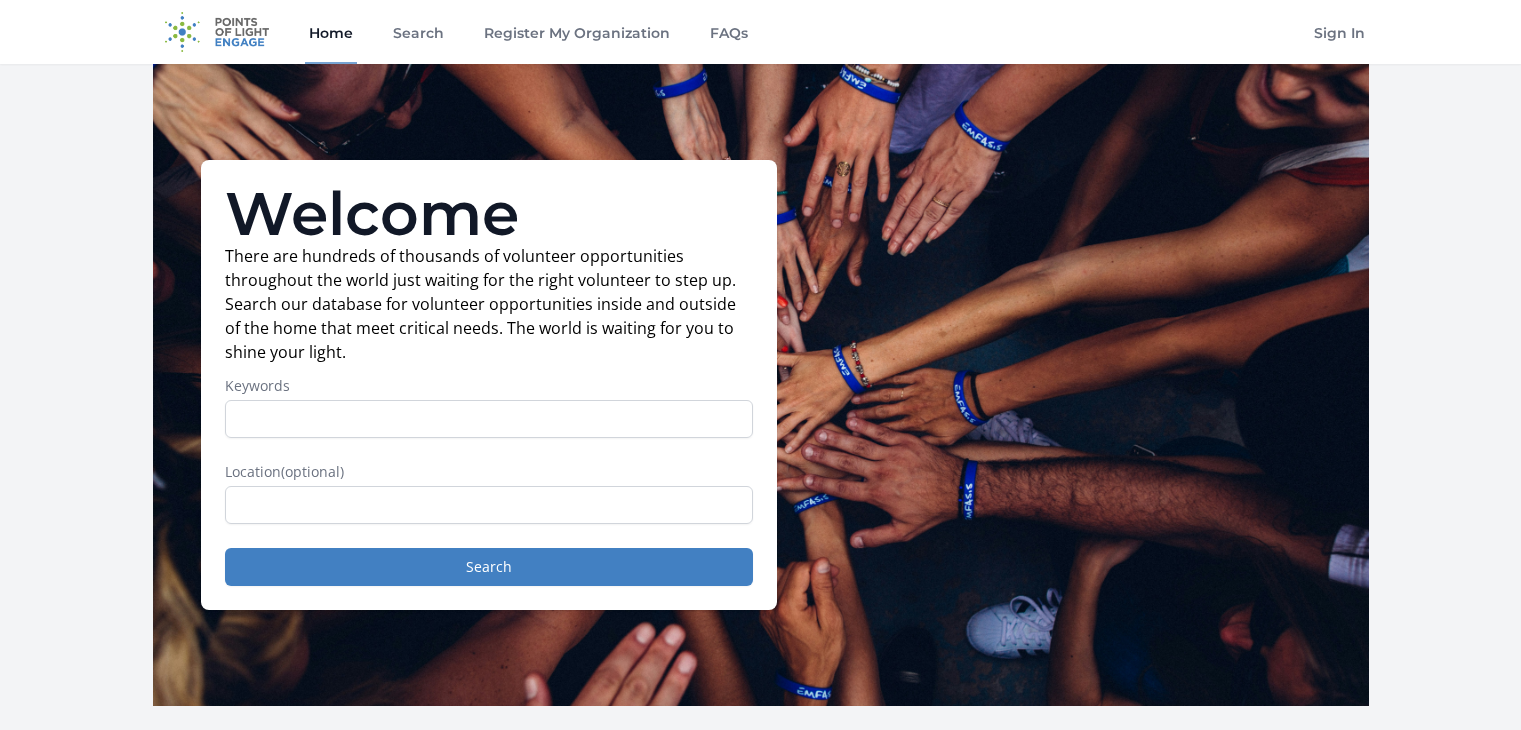 scroll, scrollTop: 0, scrollLeft: 0, axis: both 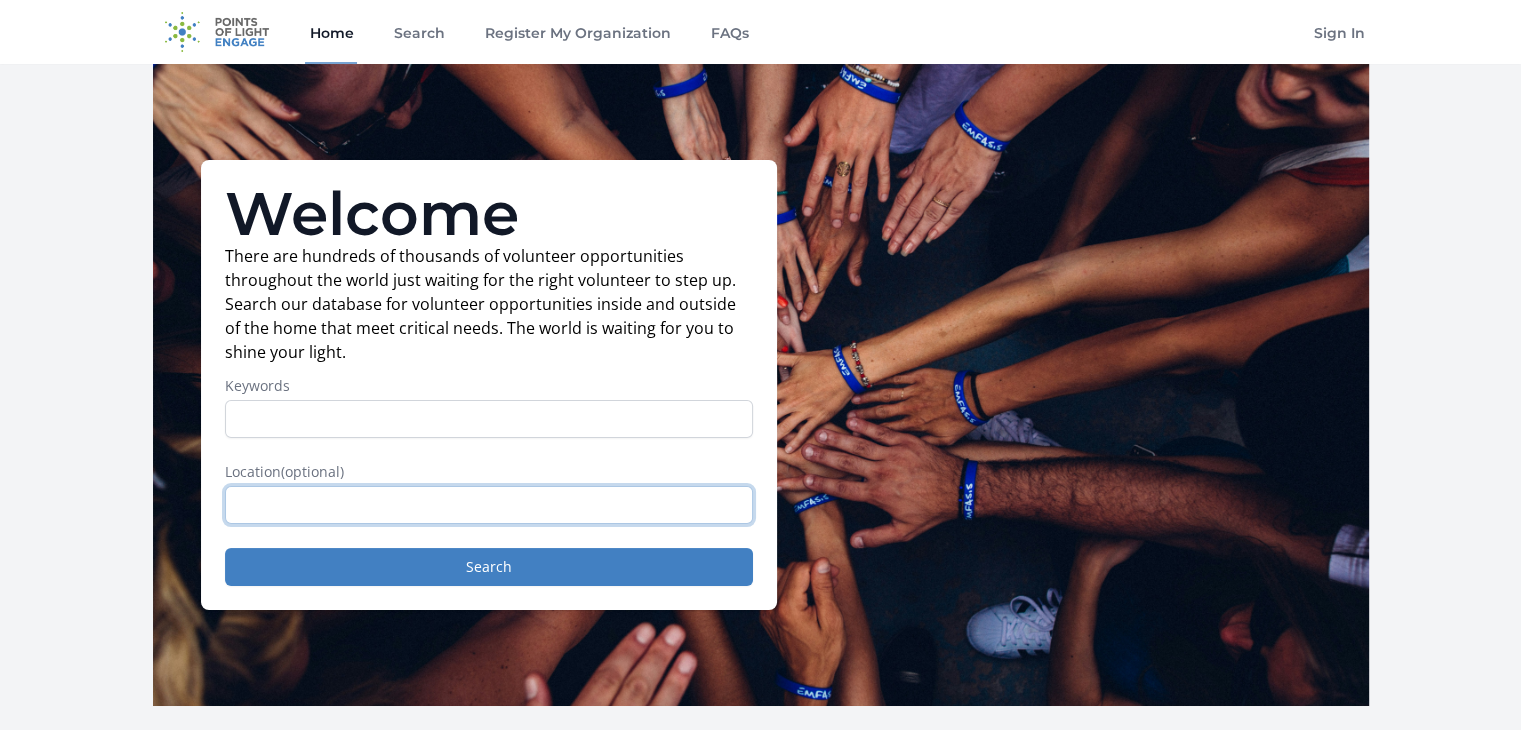 click at bounding box center (489, 505) 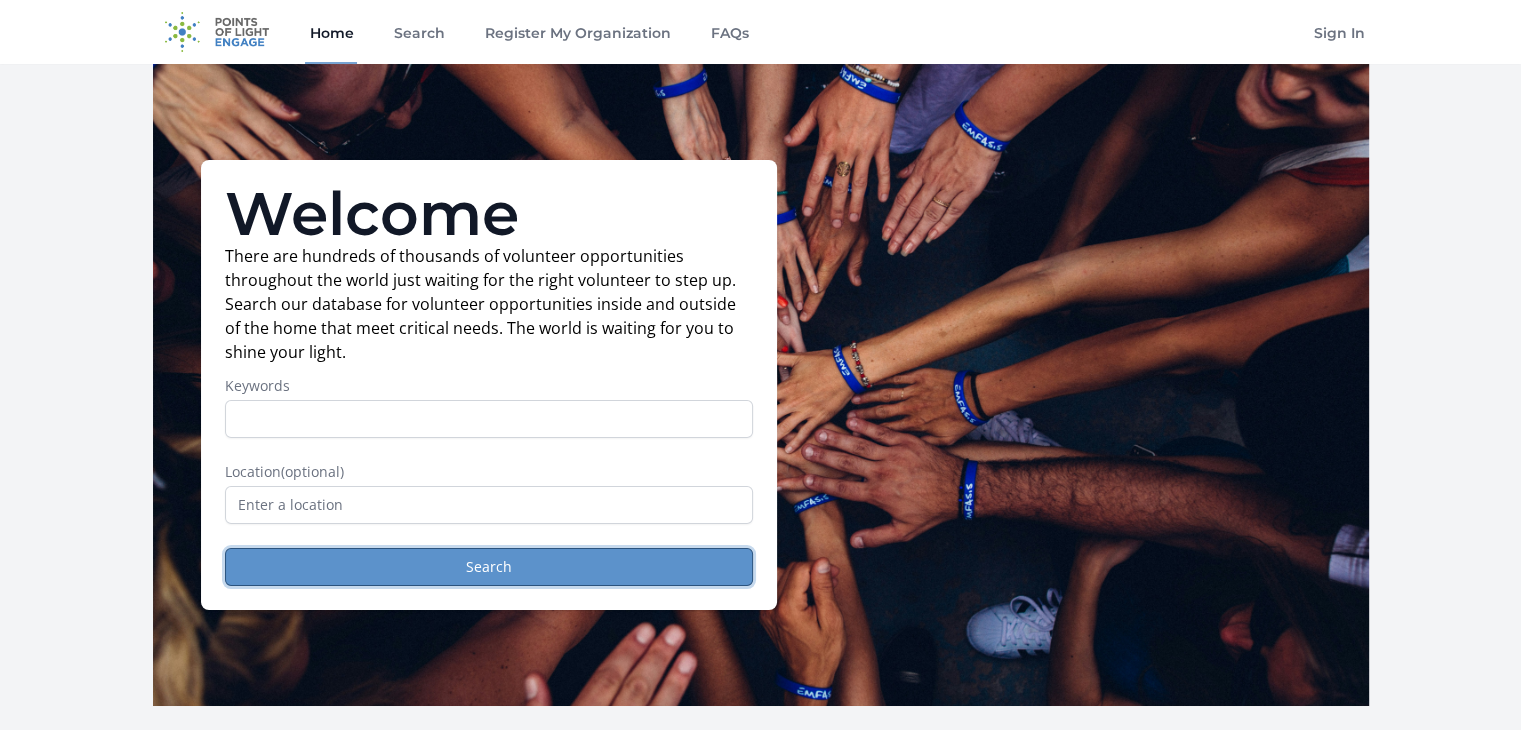 click on "Search" at bounding box center [489, 567] 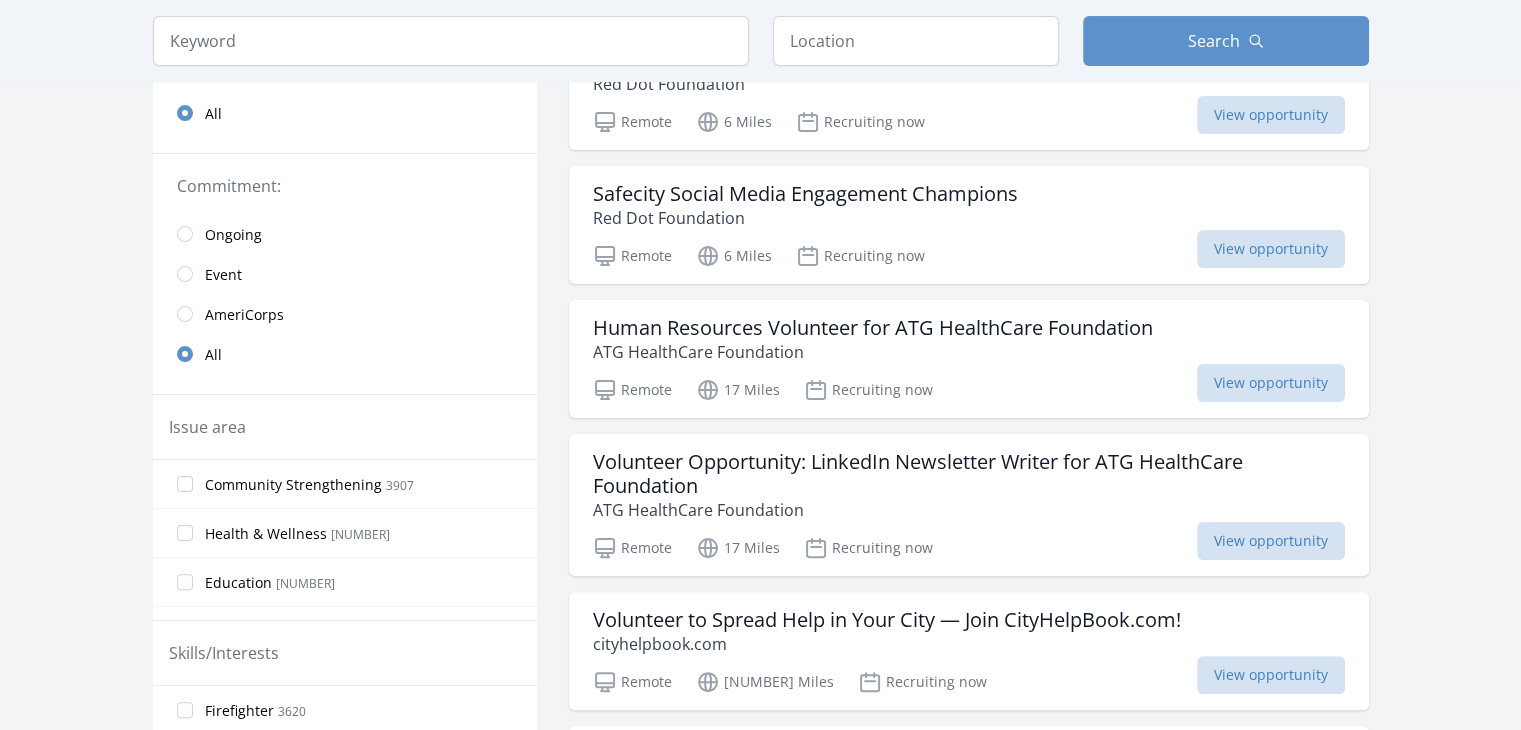 scroll, scrollTop: 396, scrollLeft: 0, axis: vertical 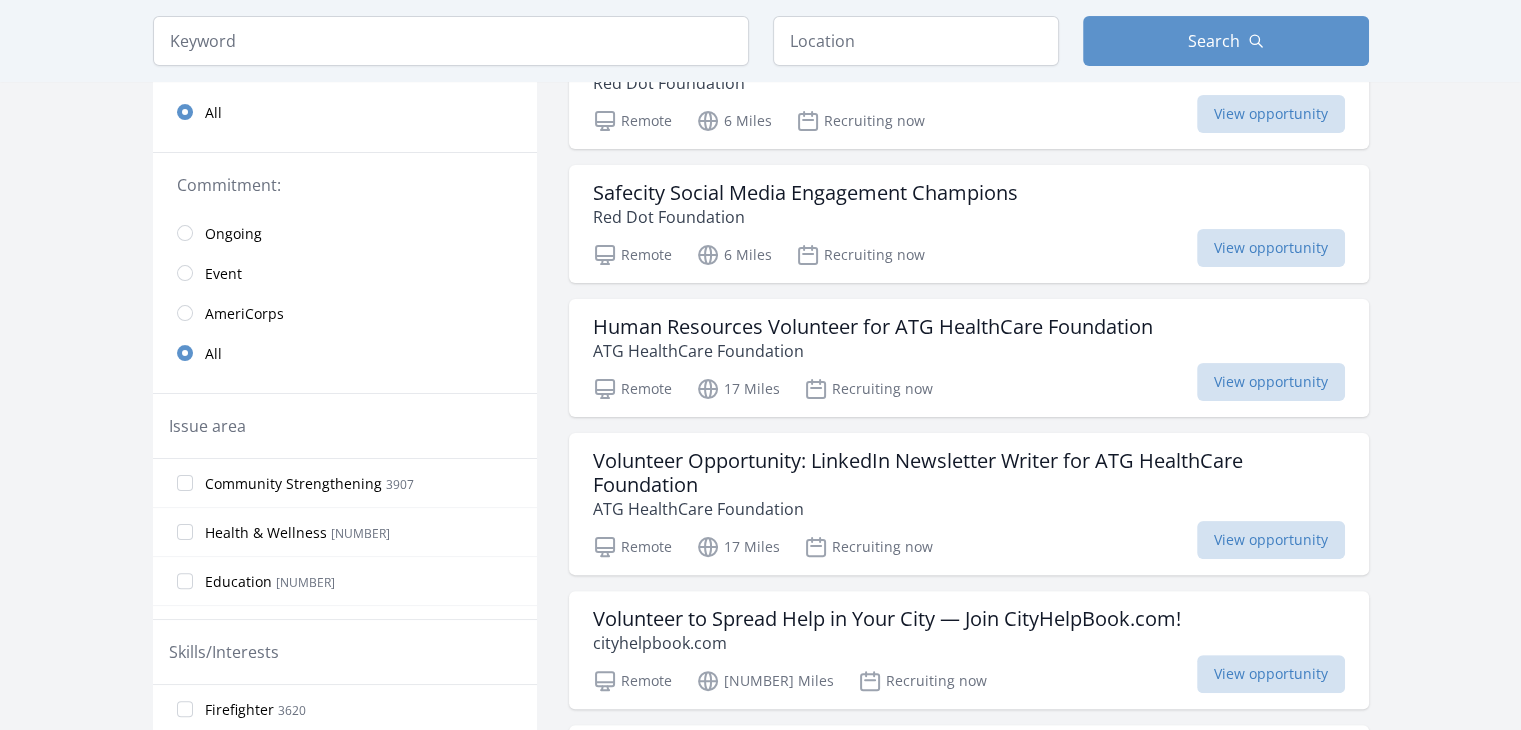 click on "Education   2477" at bounding box center (345, 581) 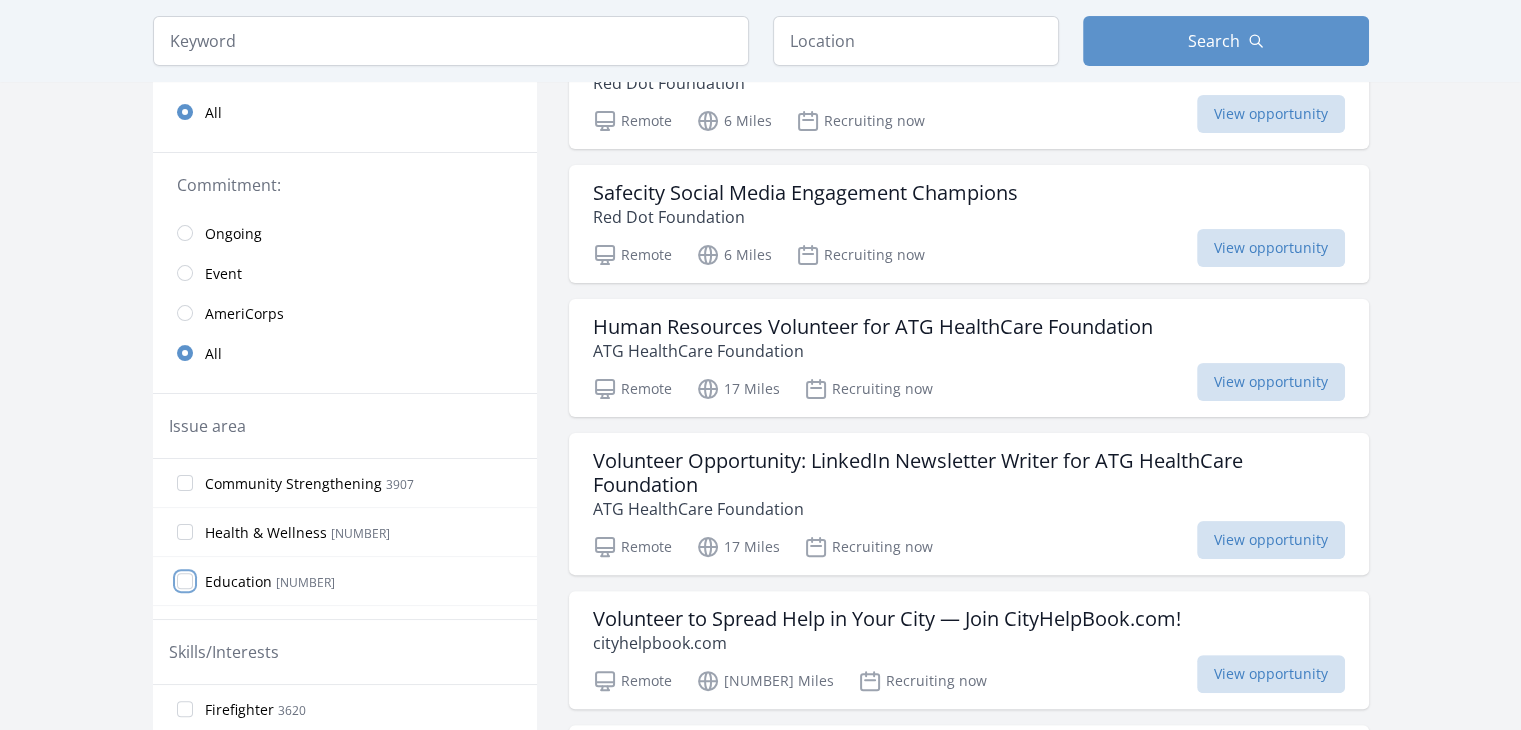 click on "Education   2477" at bounding box center (185, 581) 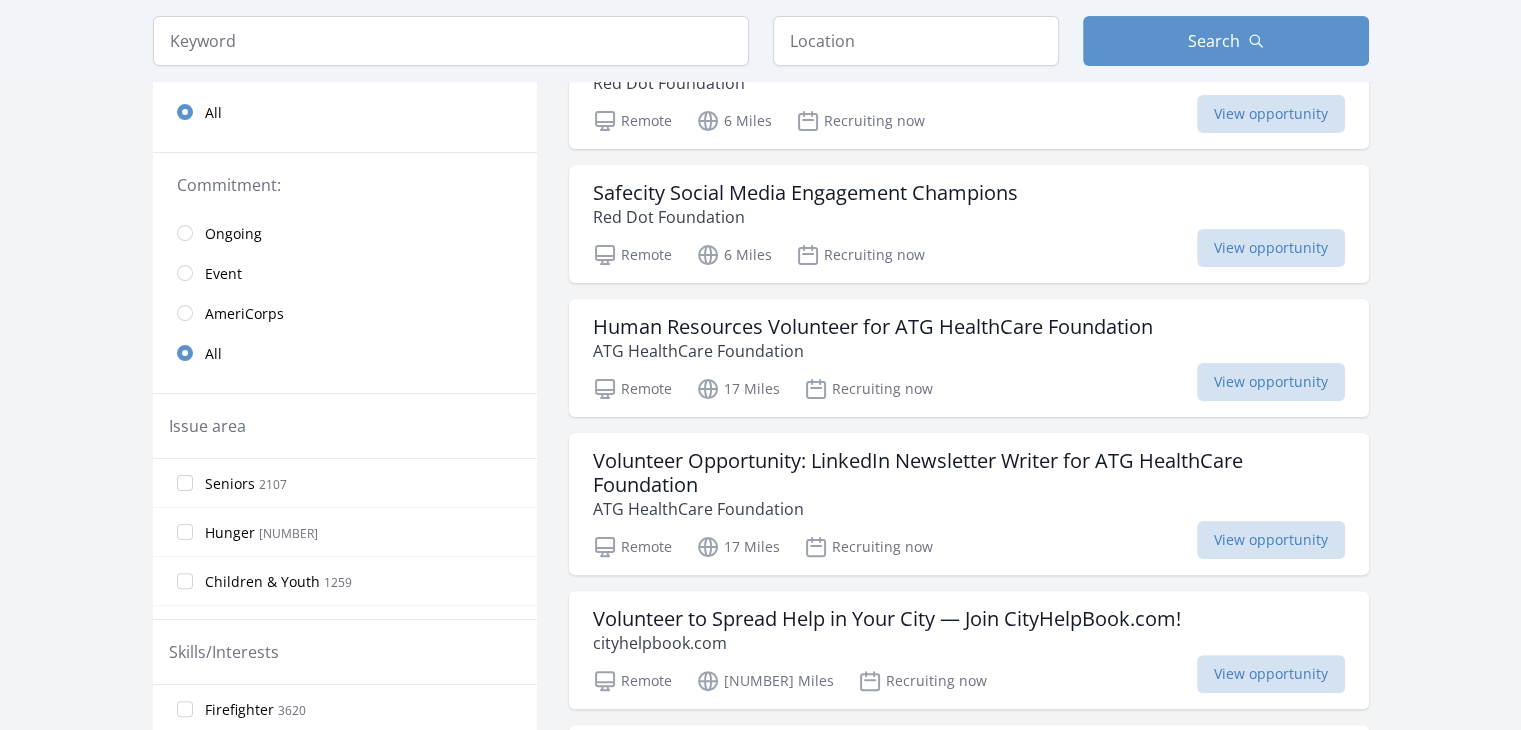 scroll, scrollTop: 151, scrollLeft: 0, axis: vertical 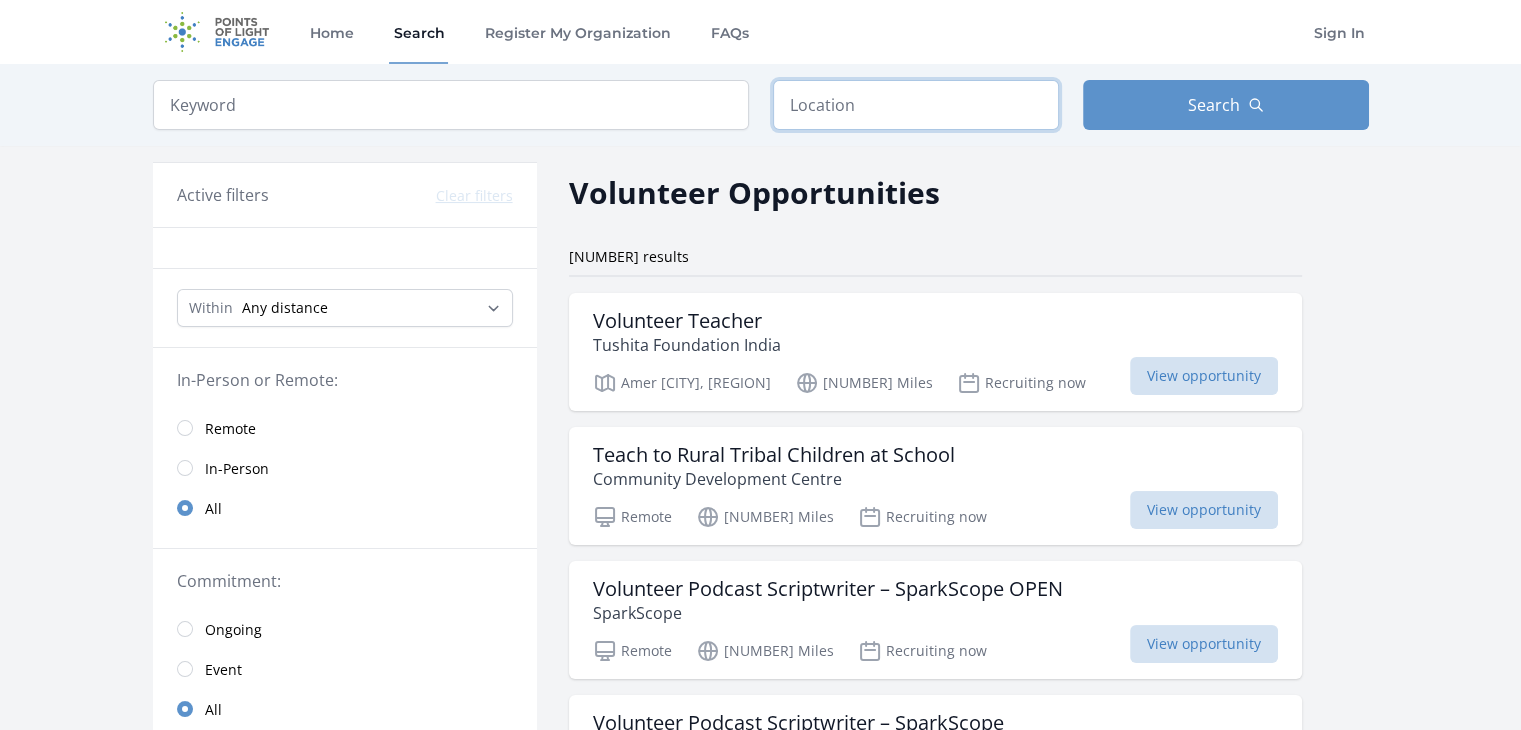 click at bounding box center [916, 105] 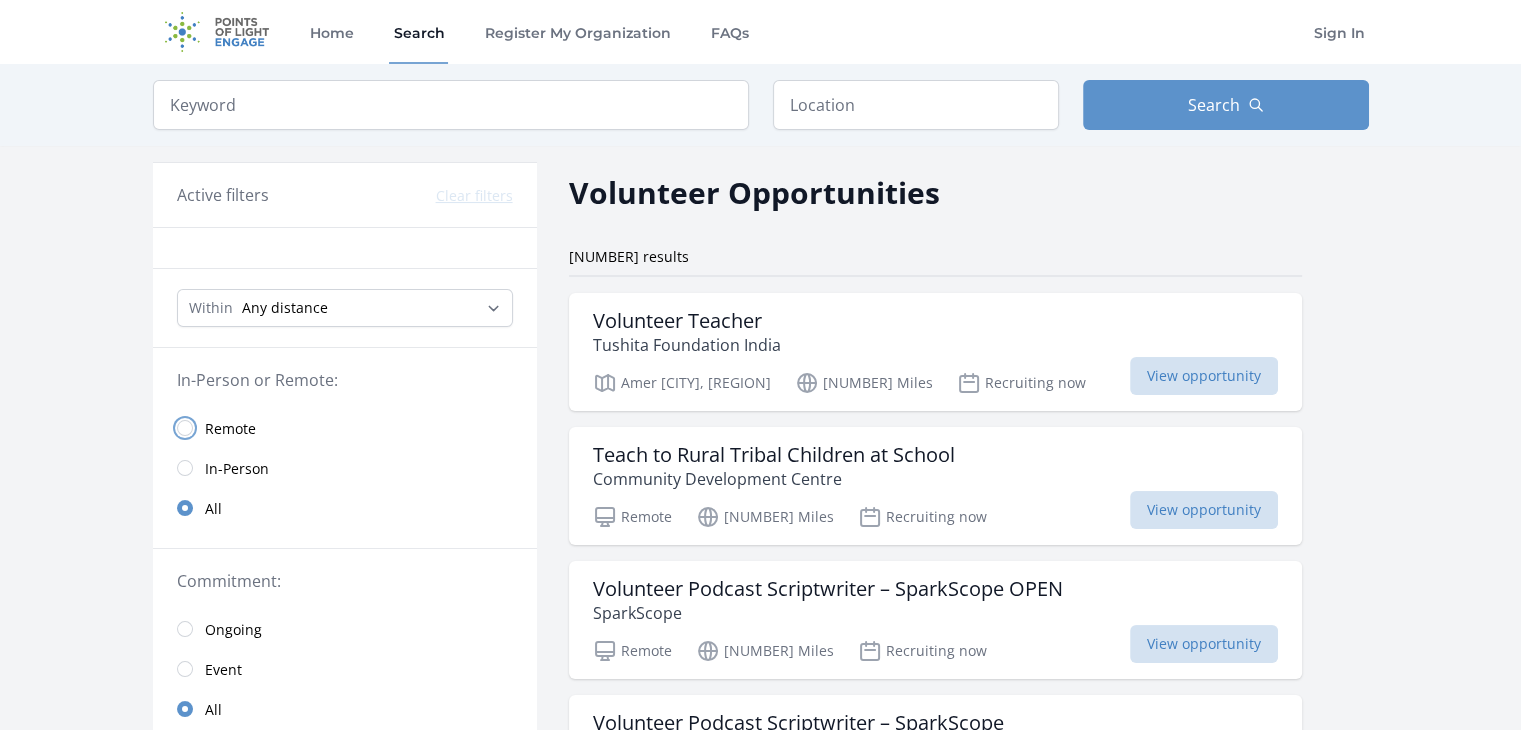 click at bounding box center [185, 428] 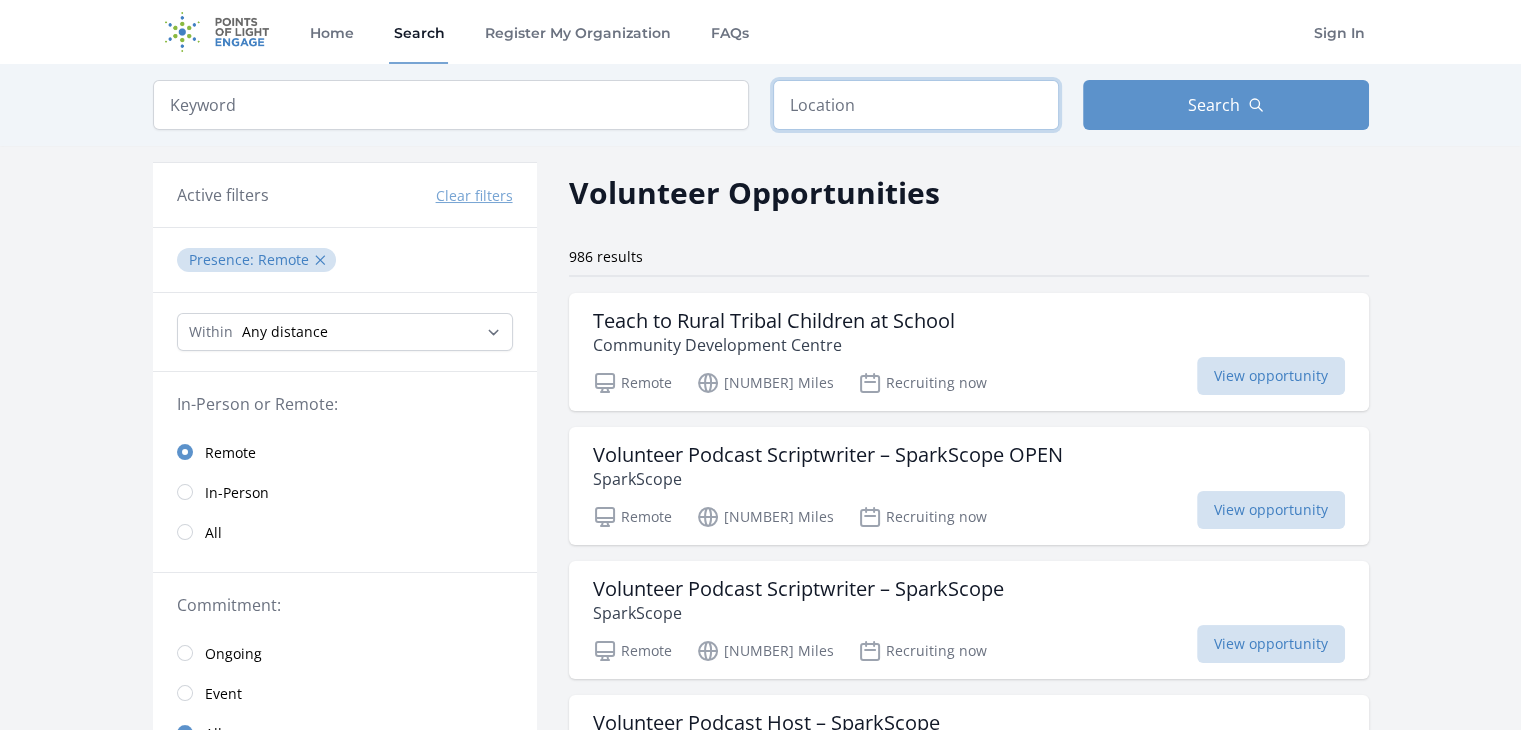 click at bounding box center (916, 105) 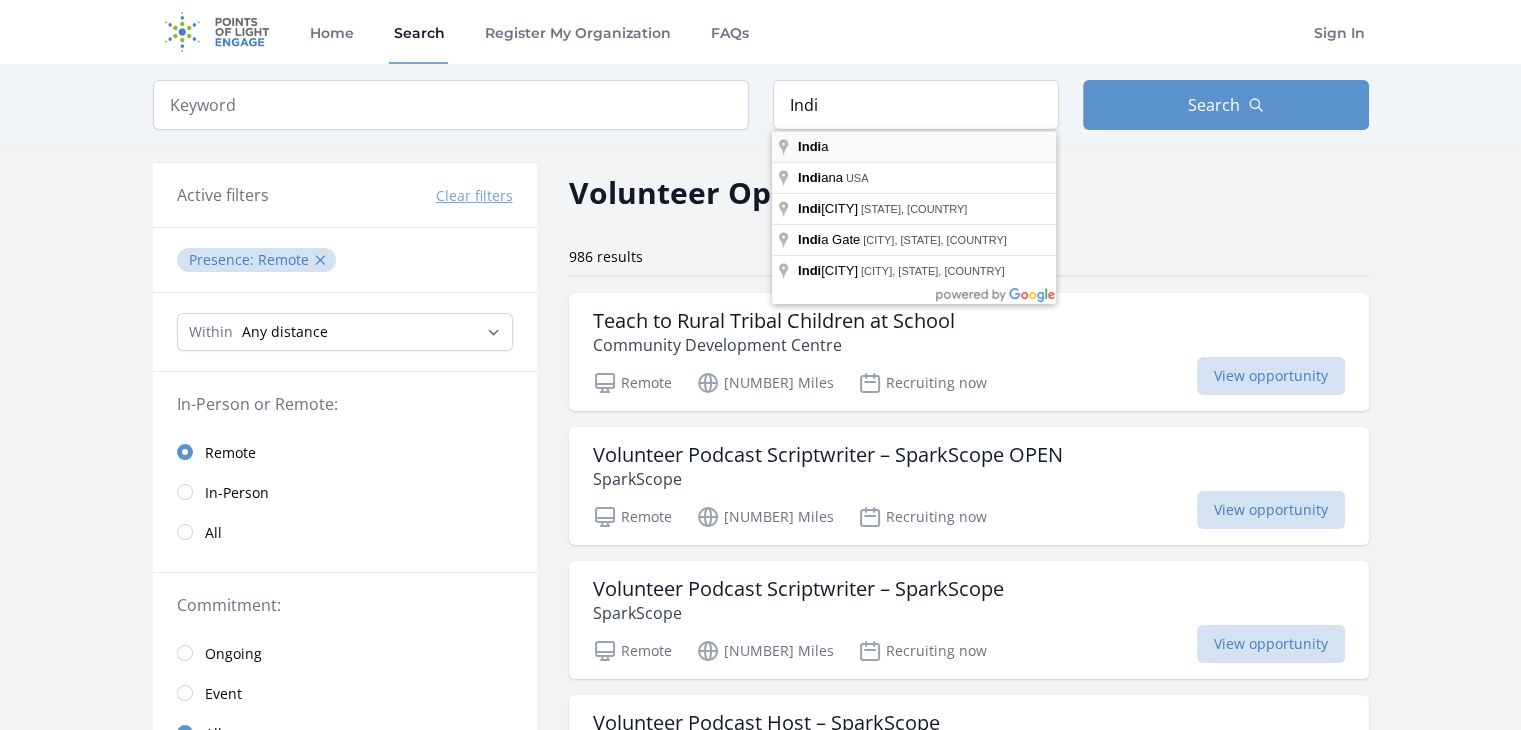 type on "India" 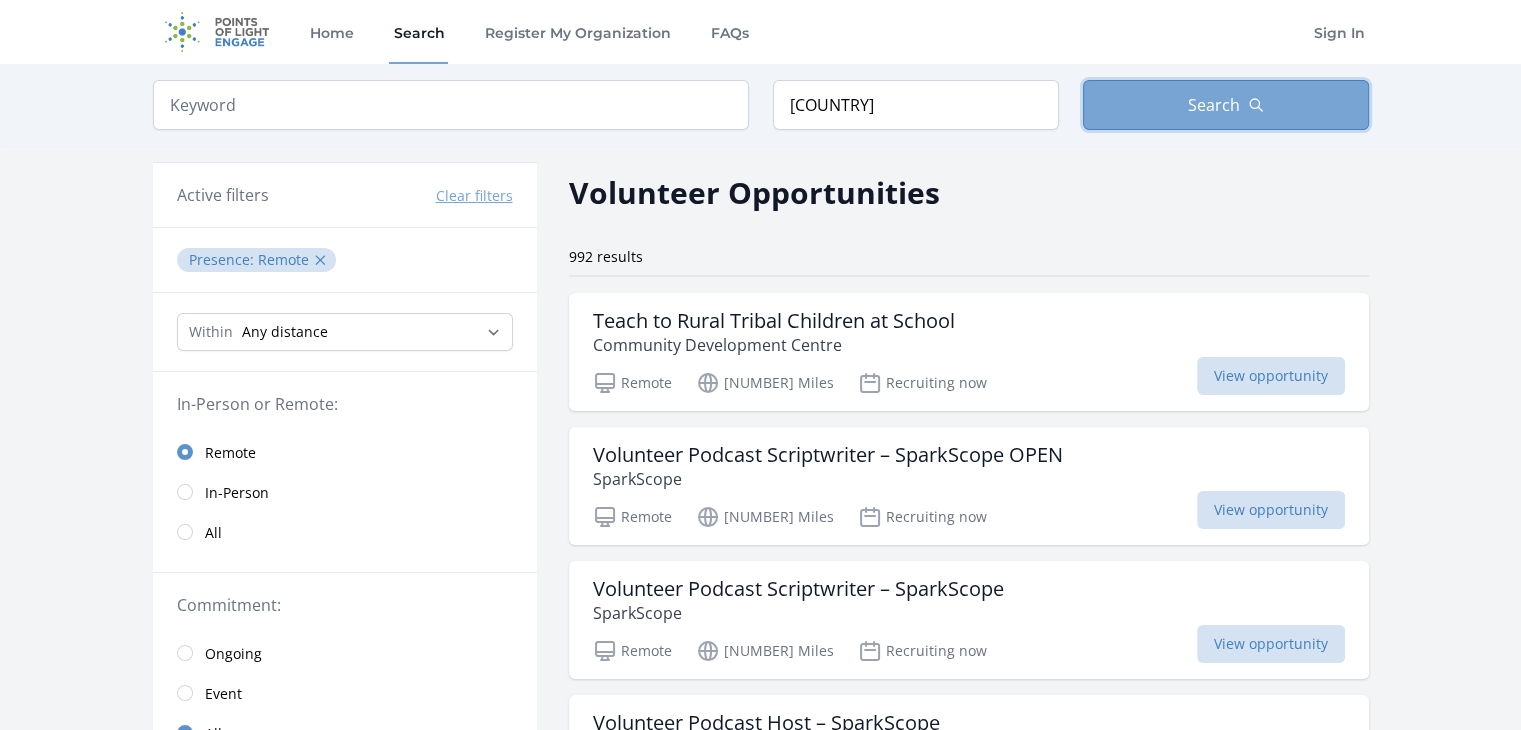 click on "Search" at bounding box center [1226, 105] 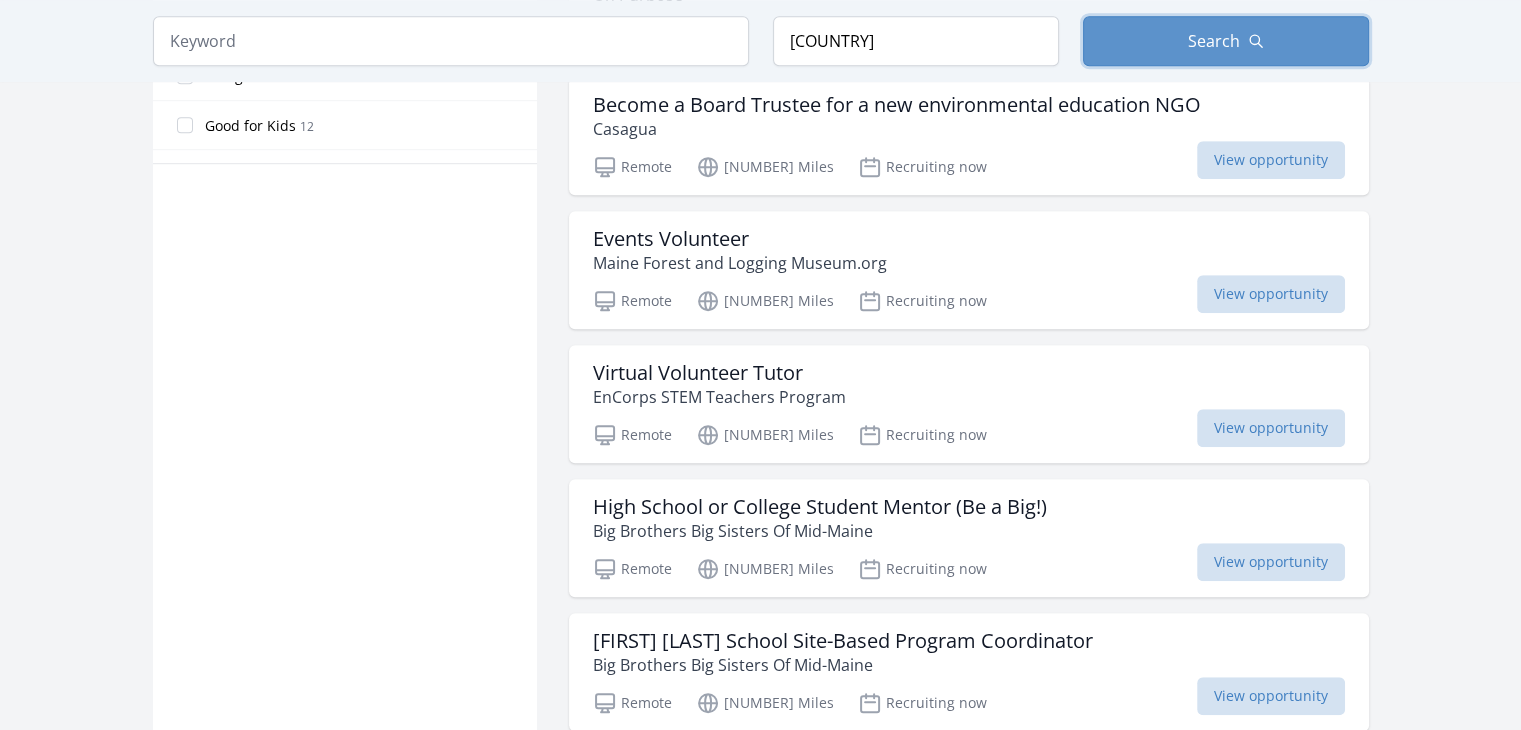 scroll, scrollTop: 1286, scrollLeft: 0, axis: vertical 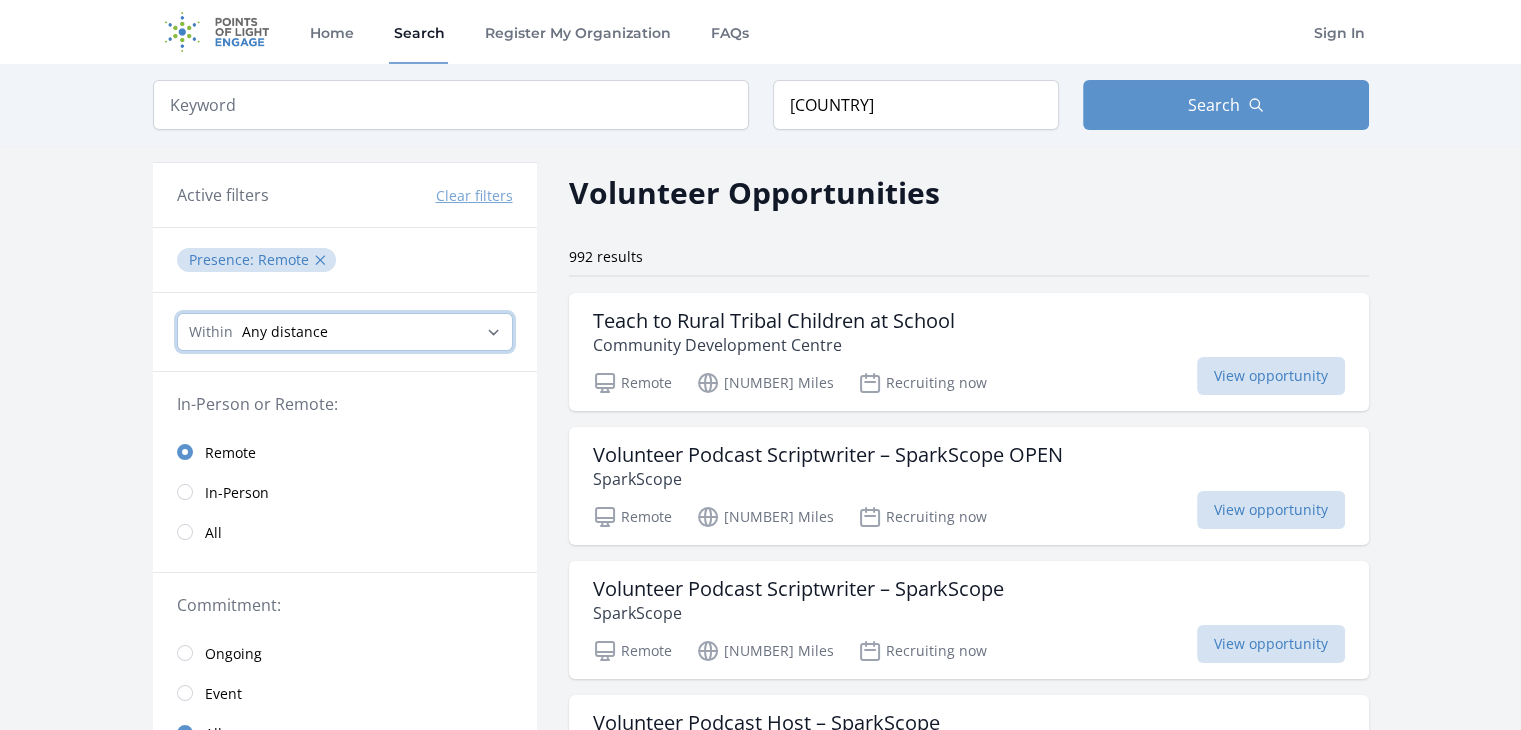 click on "Any distance , 5 Miles , 20 Miles , 50 Miles , 100 Miles" at bounding box center [345, 332] 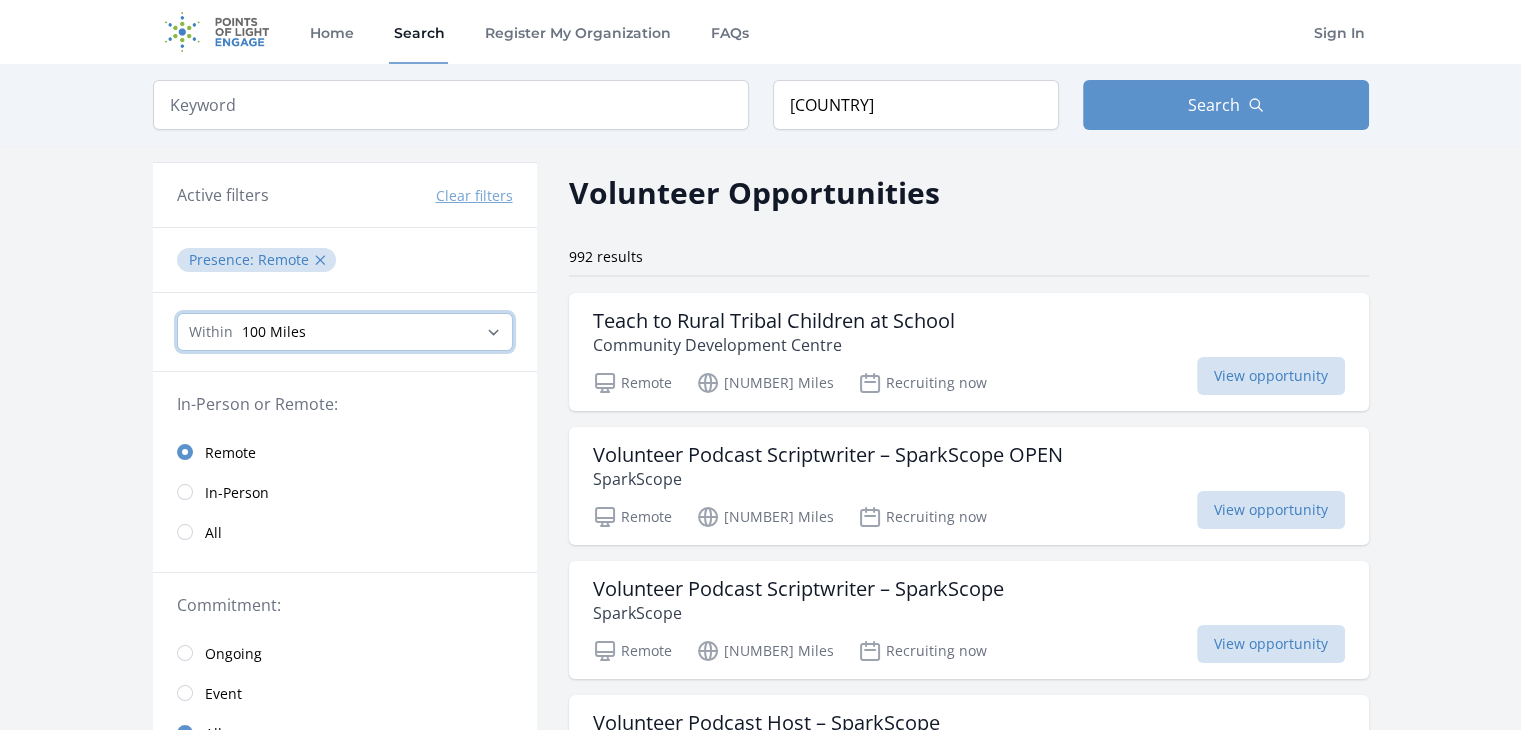 click on "Any distance , 5 Miles , 20 Miles , 50 Miles , 100 Miles" at bounding box center (345, 332) 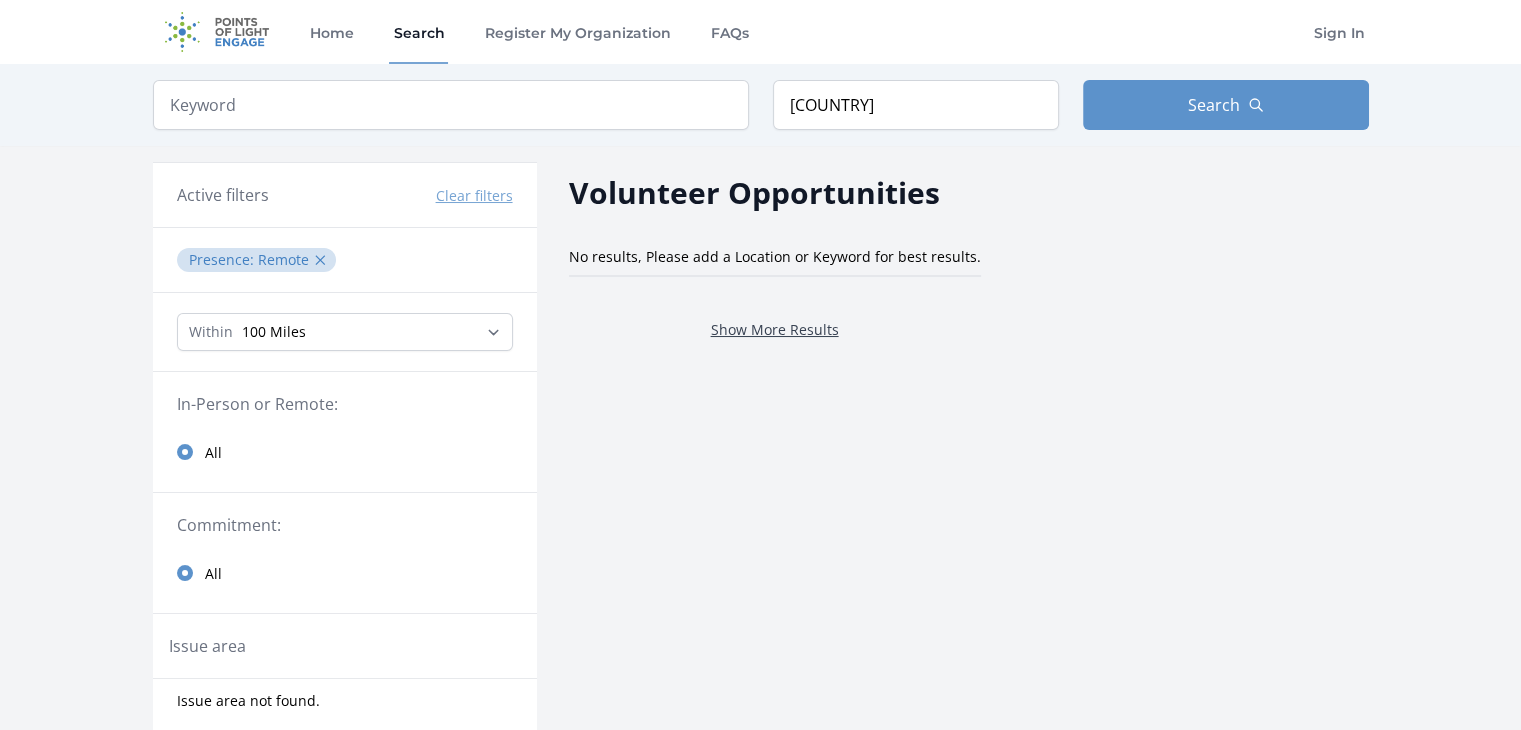 click on "Show More Results" at bounding box center (775, 329) 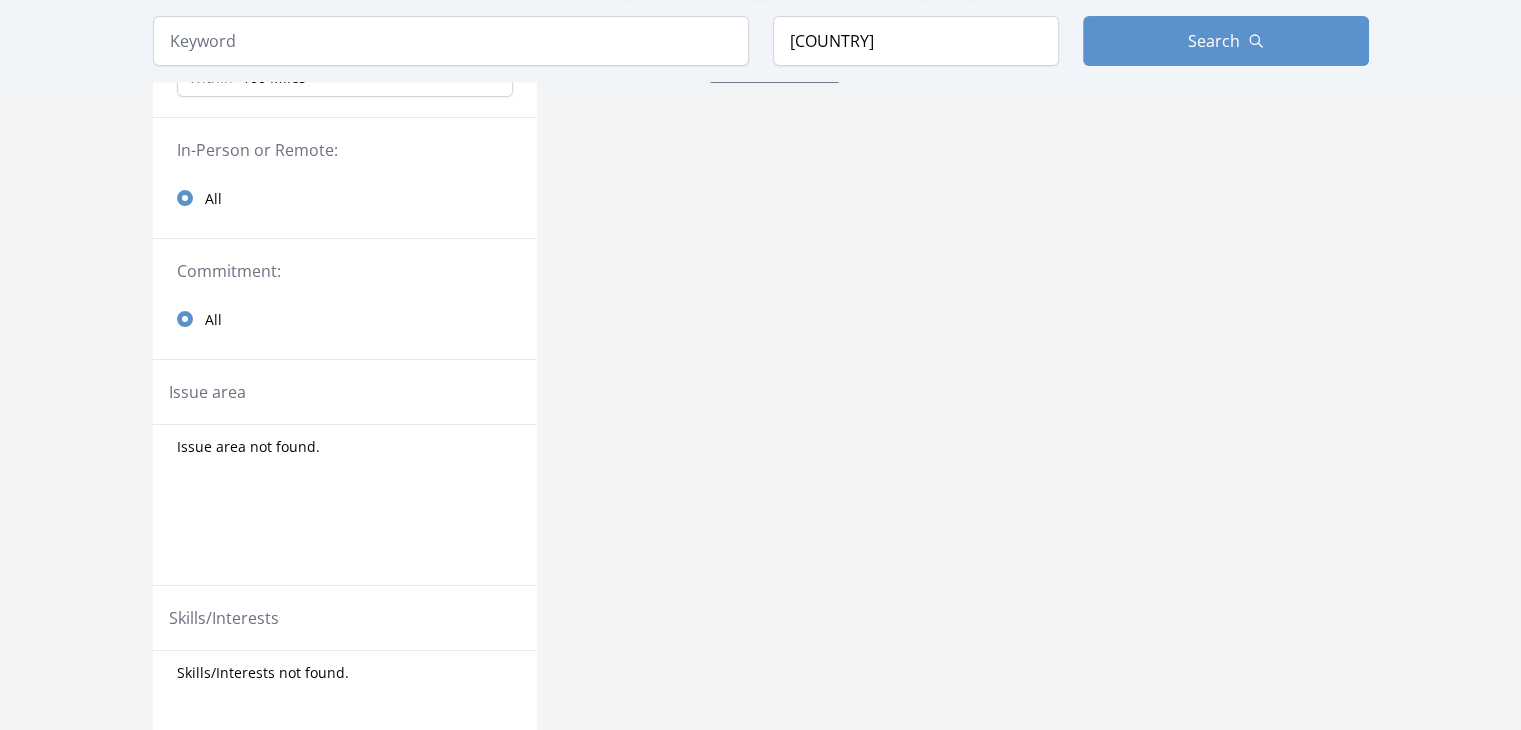 scroll, scrollTop: 0, scrollLeft: 0, axis: both 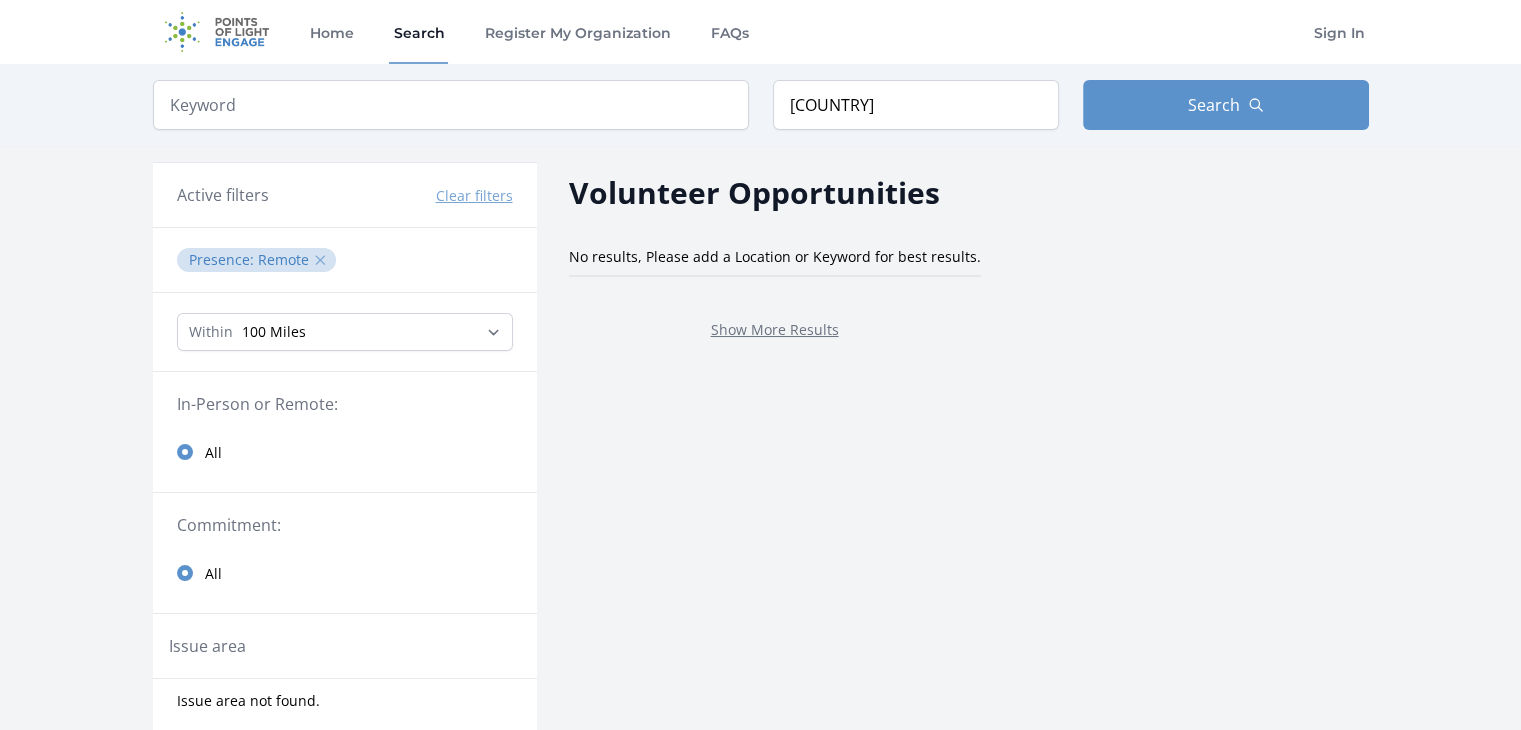 click on "✕" at bounding box center [320, 260] 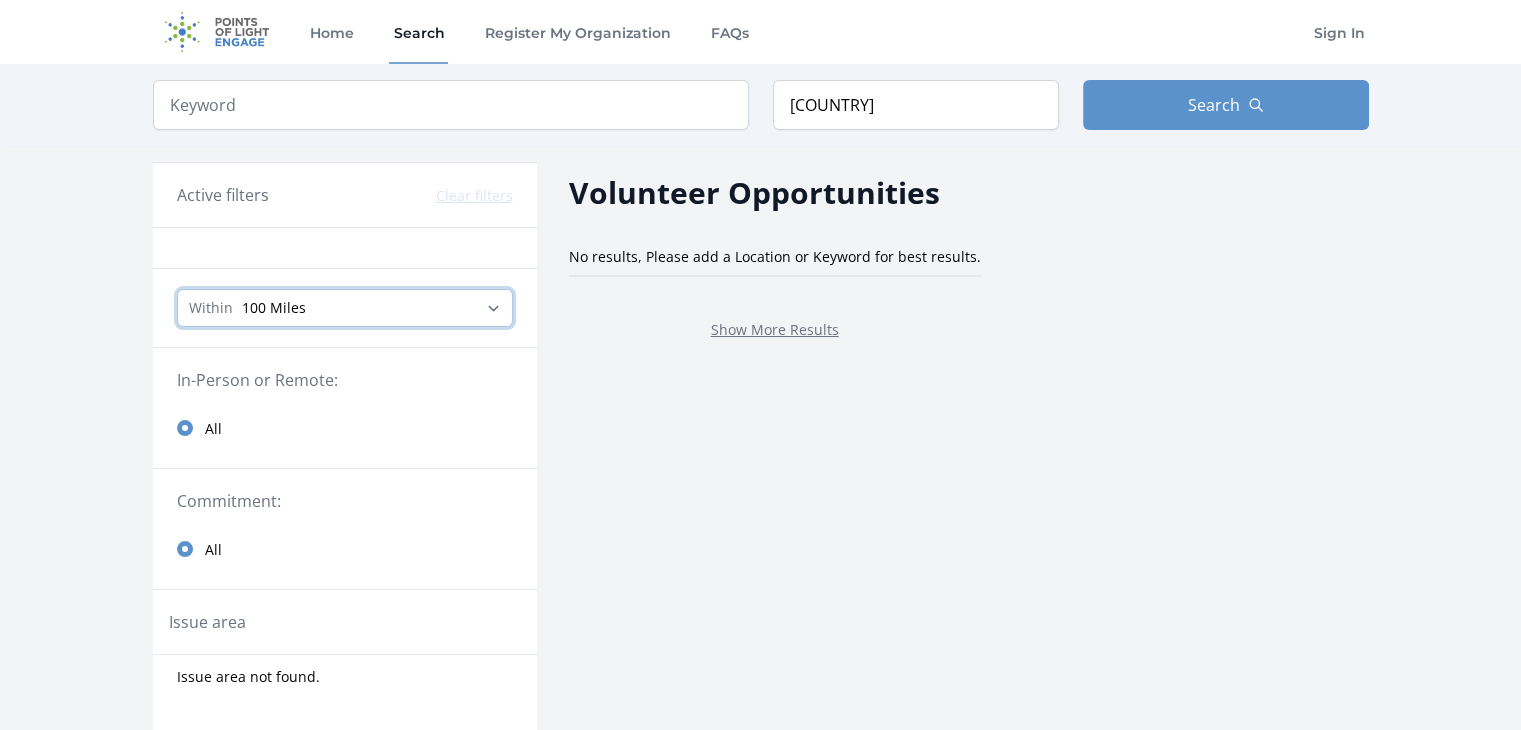 click on "Any distance , 5 Miles , 20 Miles , 50 Miles , 100 Miles" at bounding box center [345, 308] 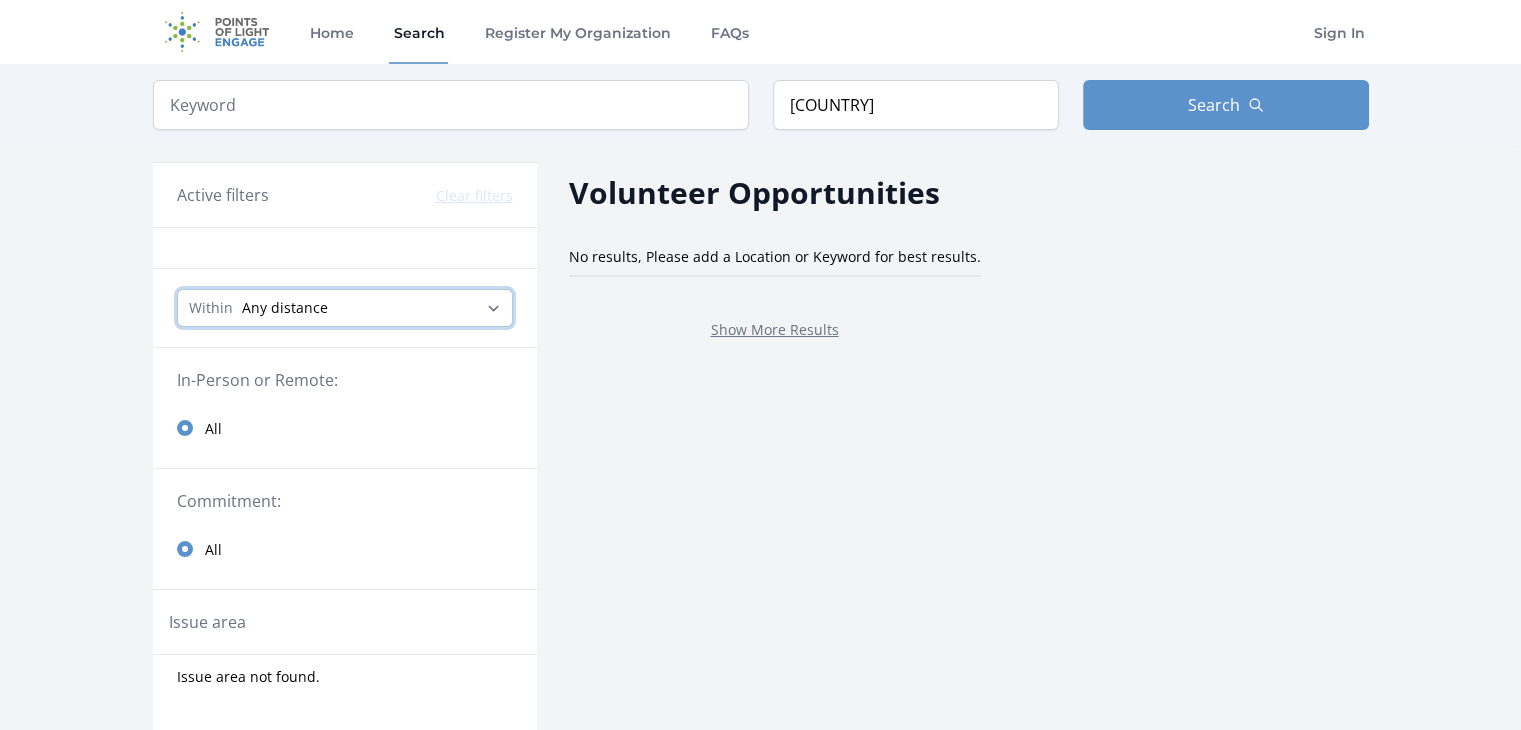 click on "Any distance , 5 Miles , 20 Miles , 50 Miles , 100 Miles" at bounding box center (345, 308) 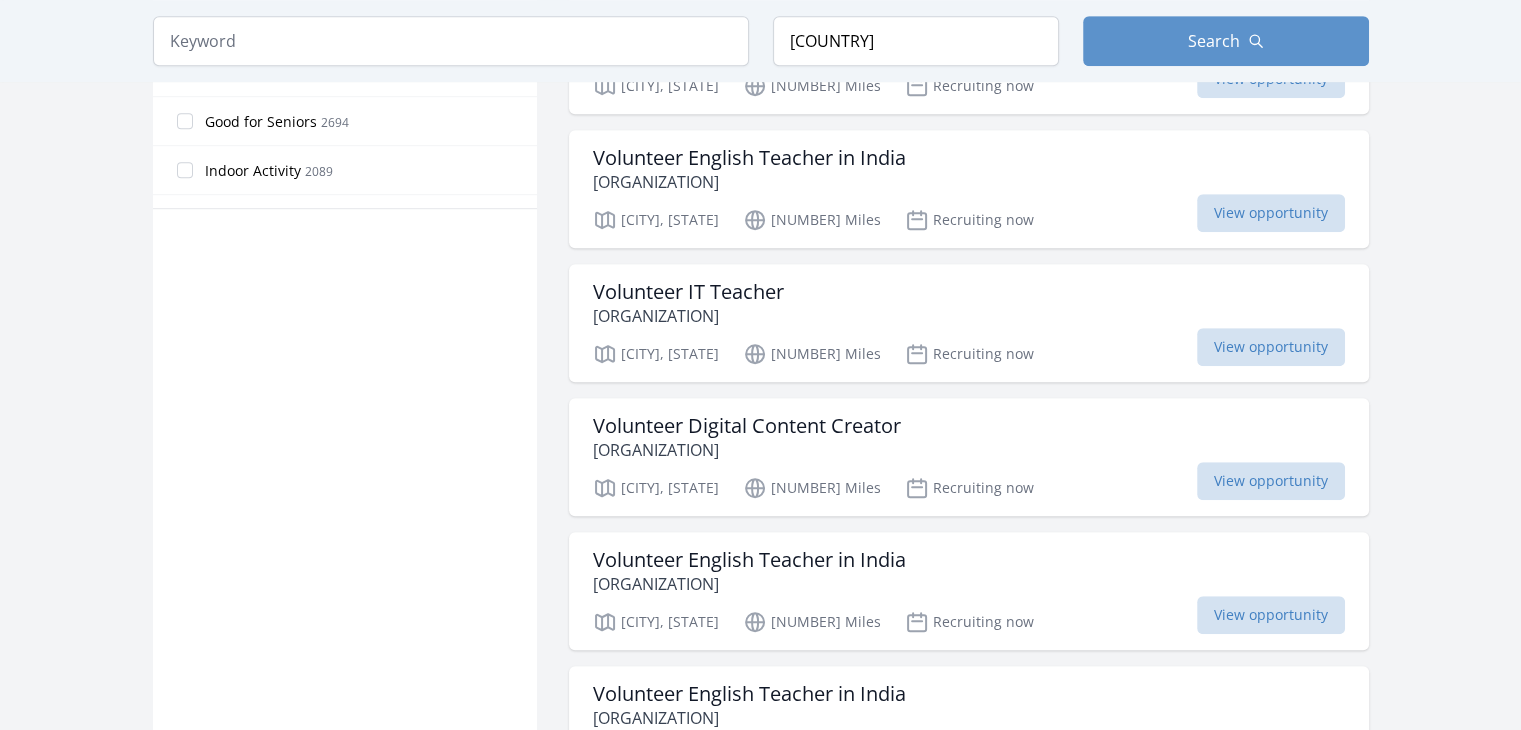 scroll, scrollTop: 1260, scrollLeft: 0, axis: vertical 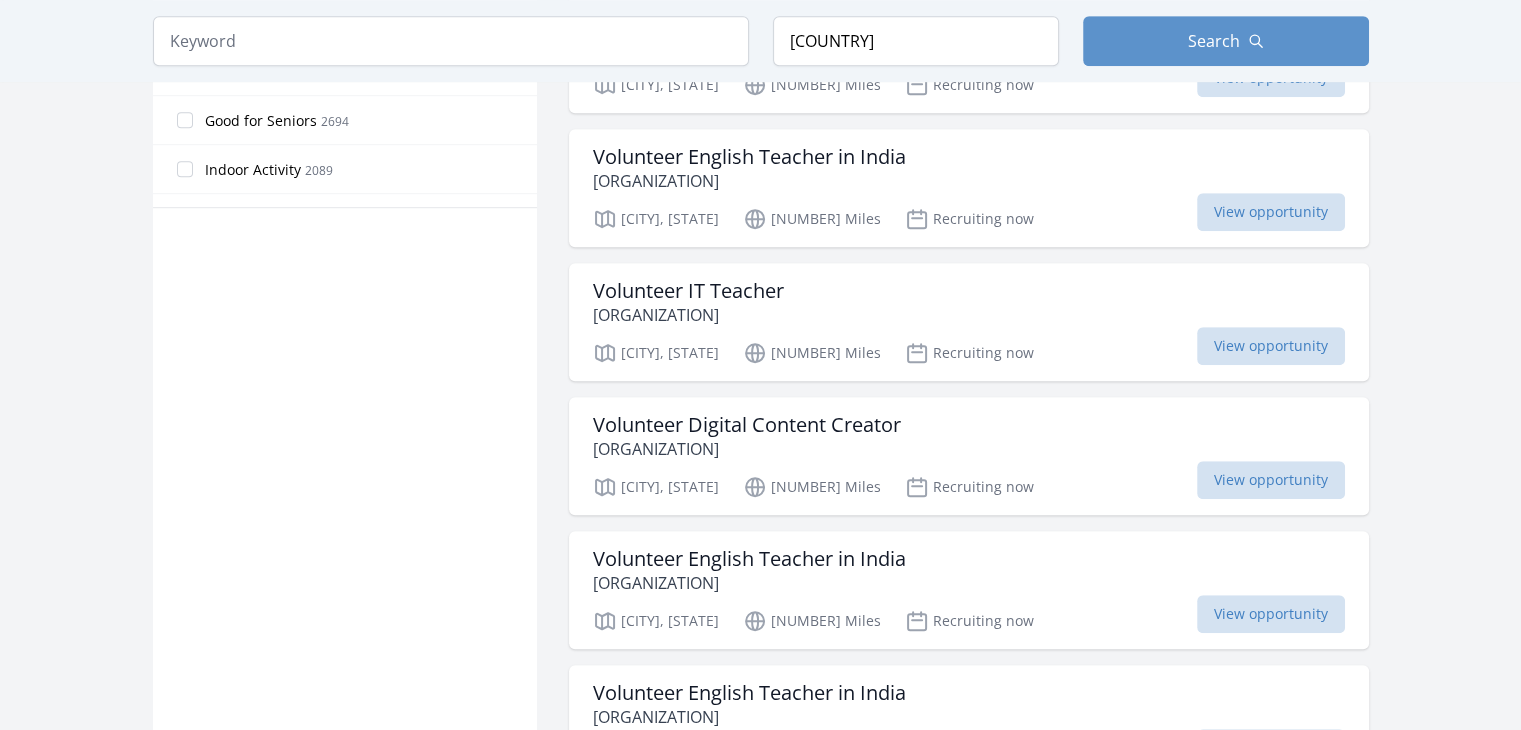 click on "Volunteer Digital Content Creator" at bounding box center (747, 425) 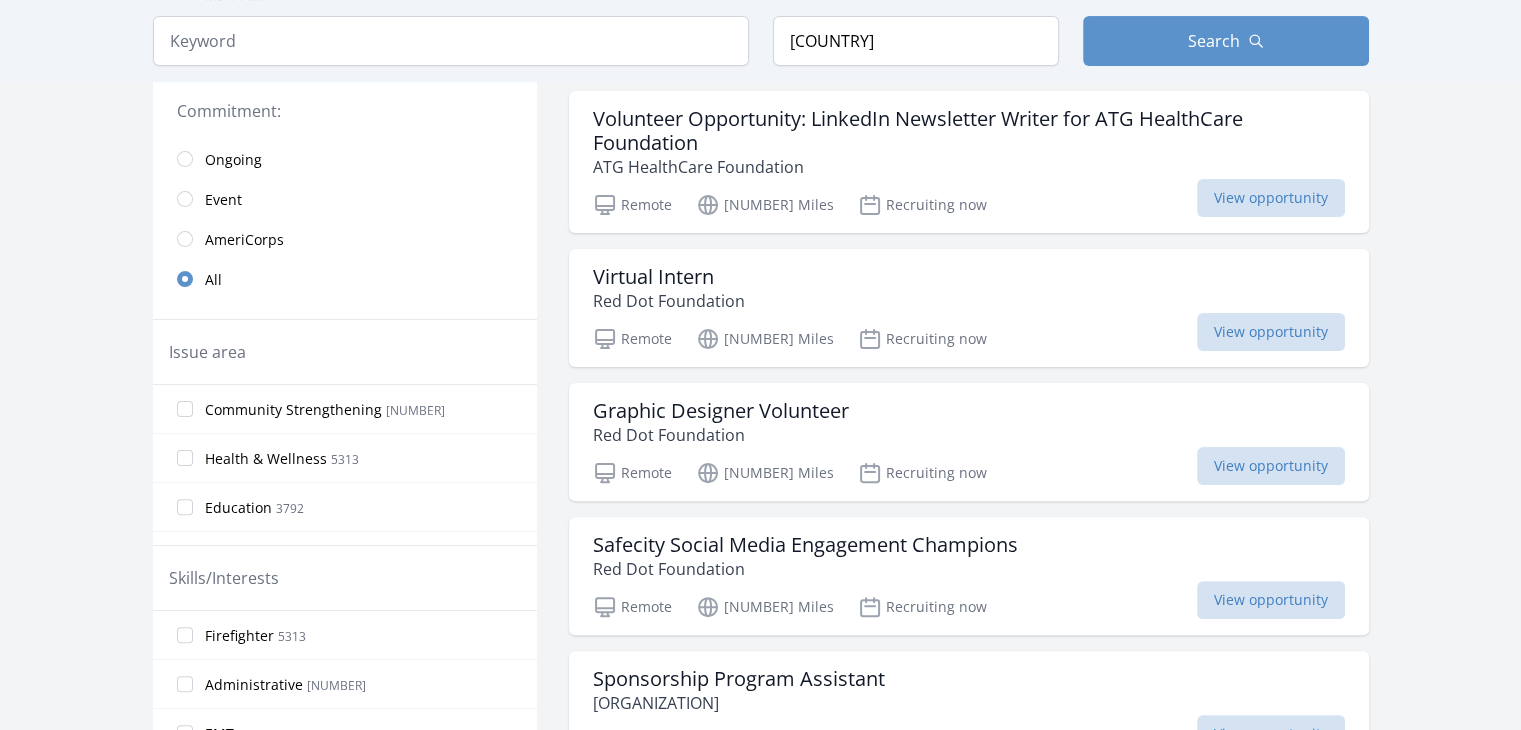 scroll, scrollTop: 0, scrollLeft: 0, axis: both 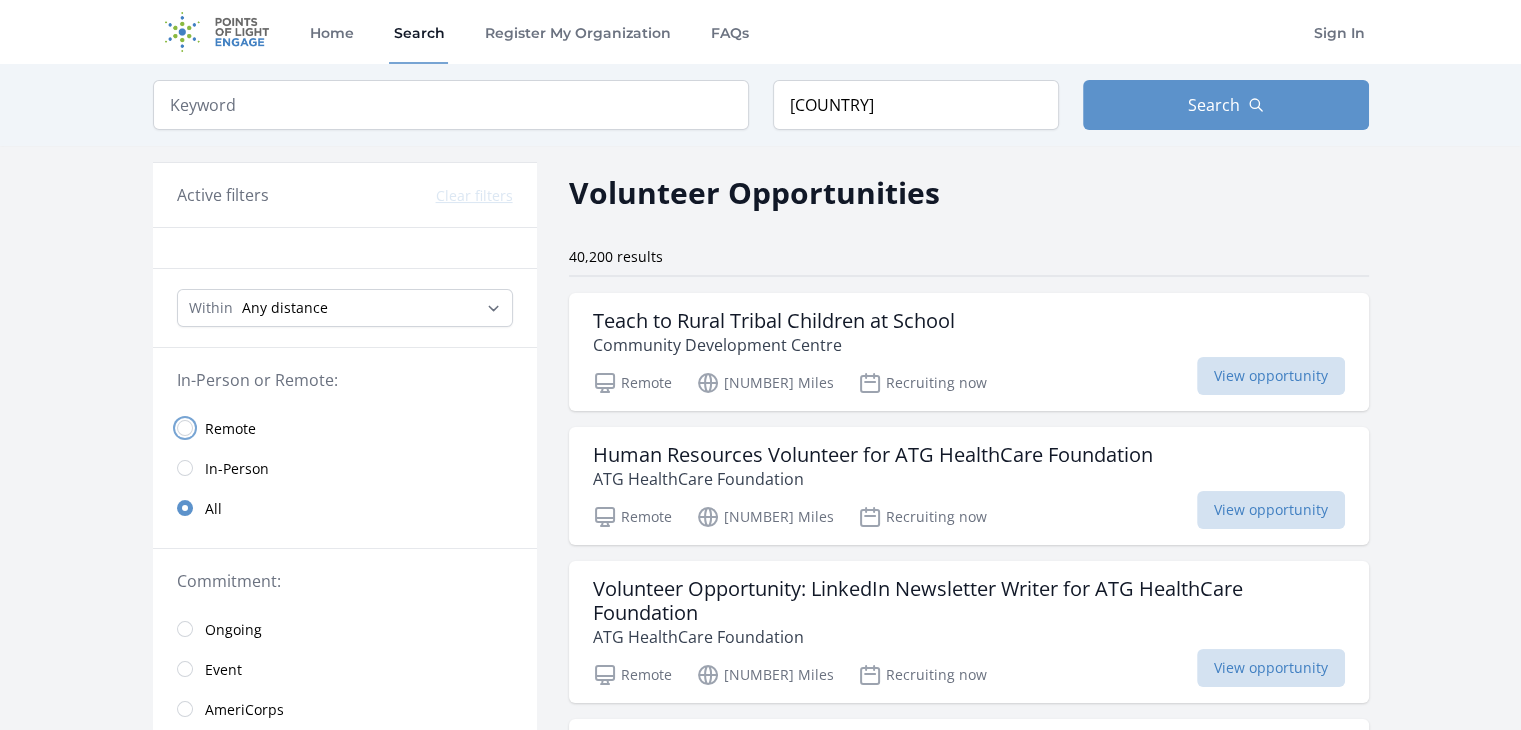 click at bounding box center [185, 428] 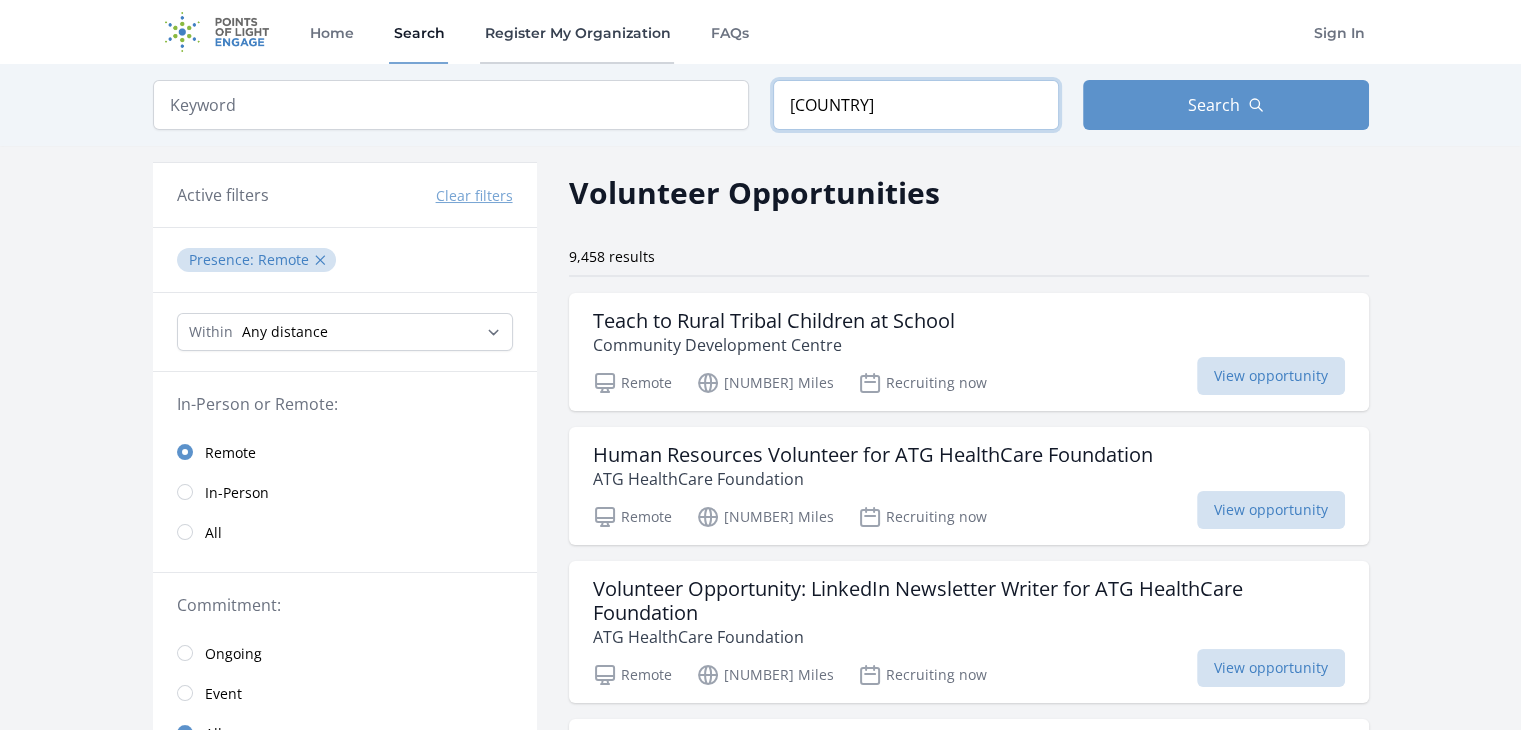 drag, startPoint x: 963, startPoint y: 101, endPoint x: 544, endPoint y: 54, distance: 421.6278 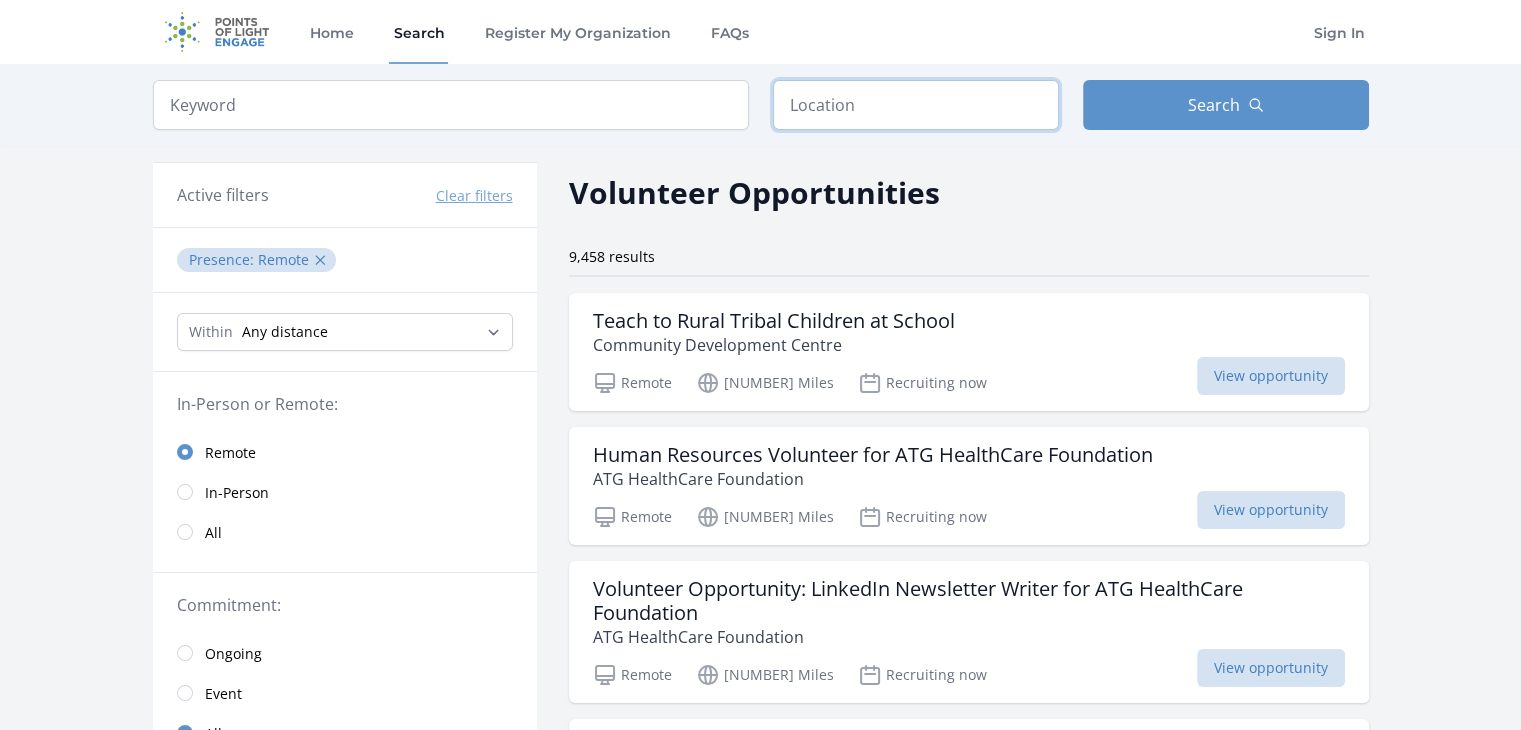 type 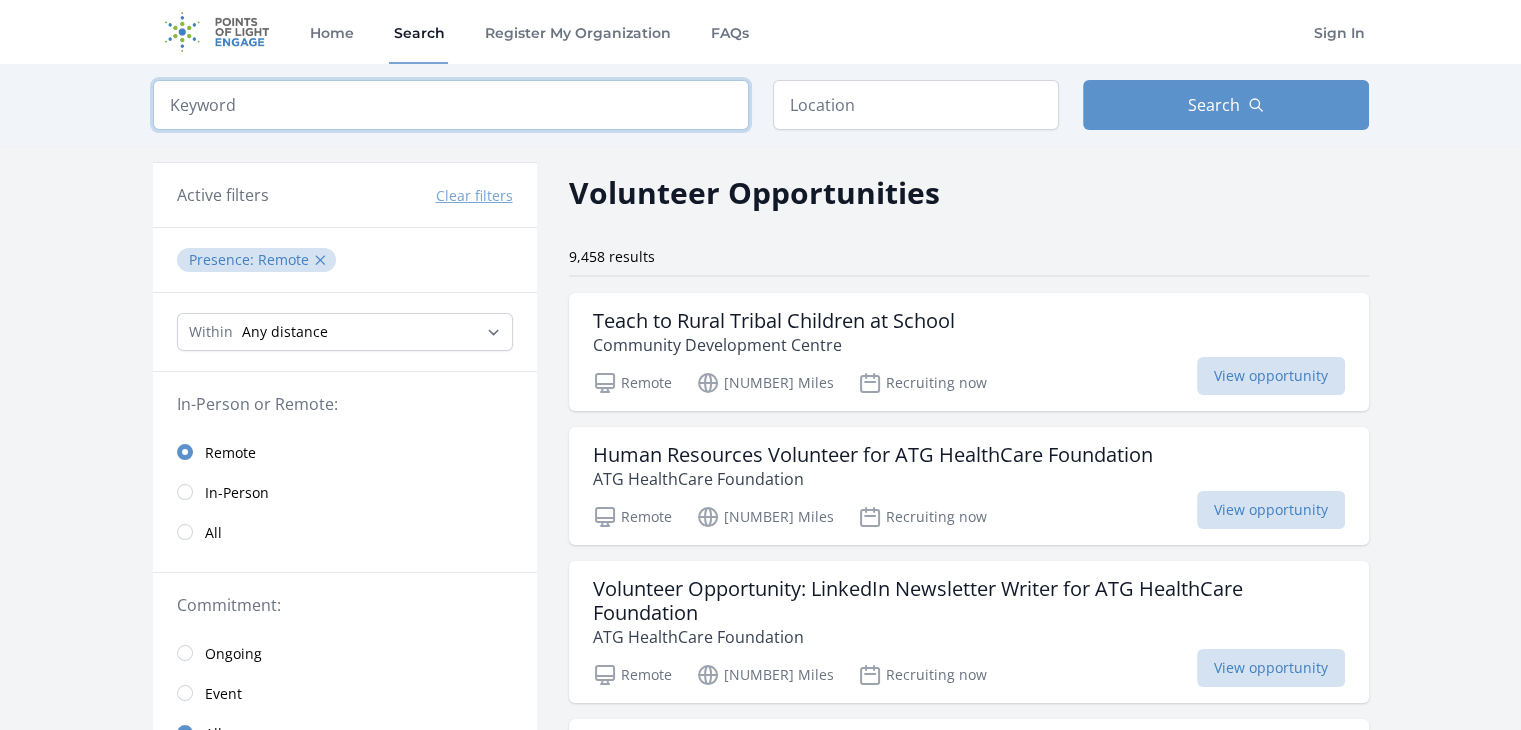 click at bounding box center [451, 105] 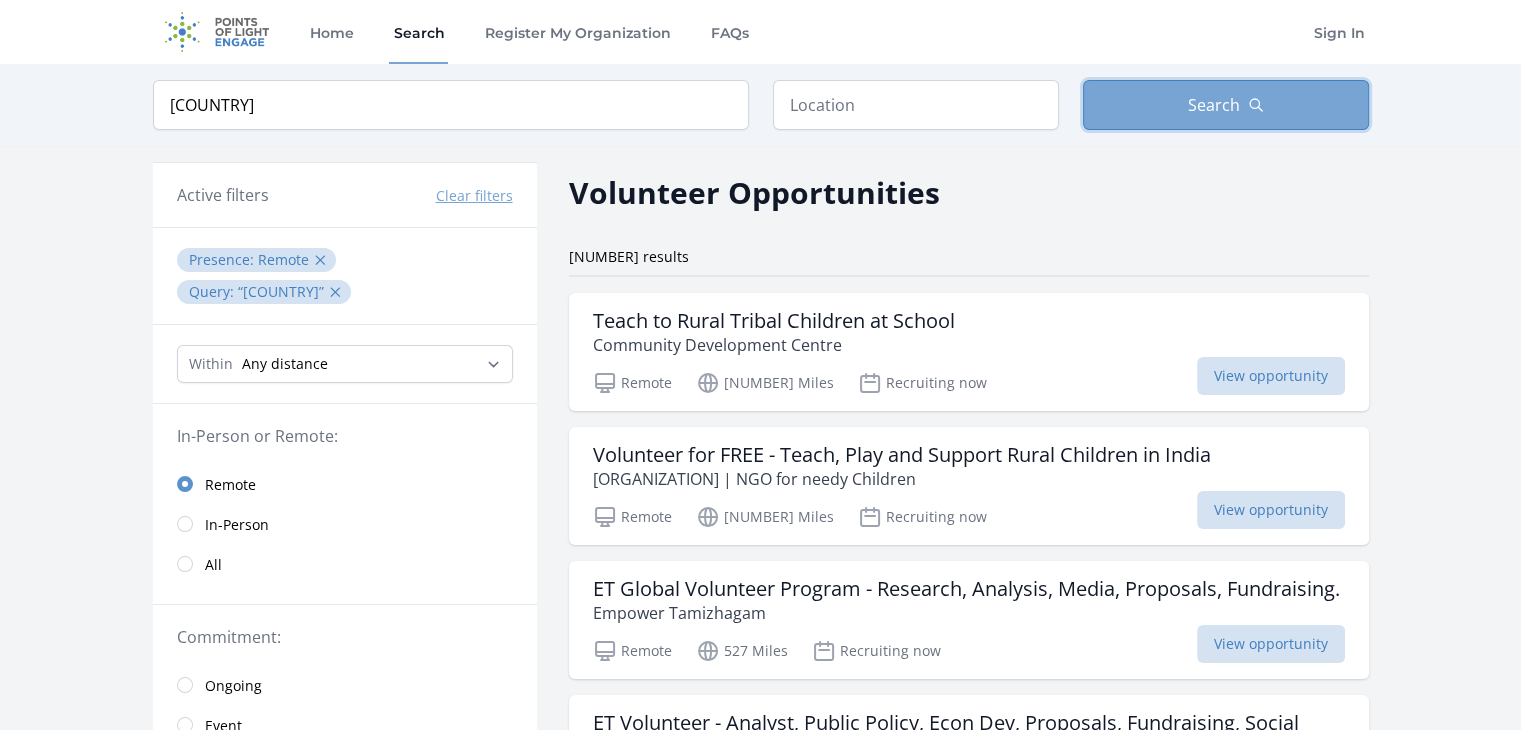 click on "Search" at bounding box center (1214, 105) 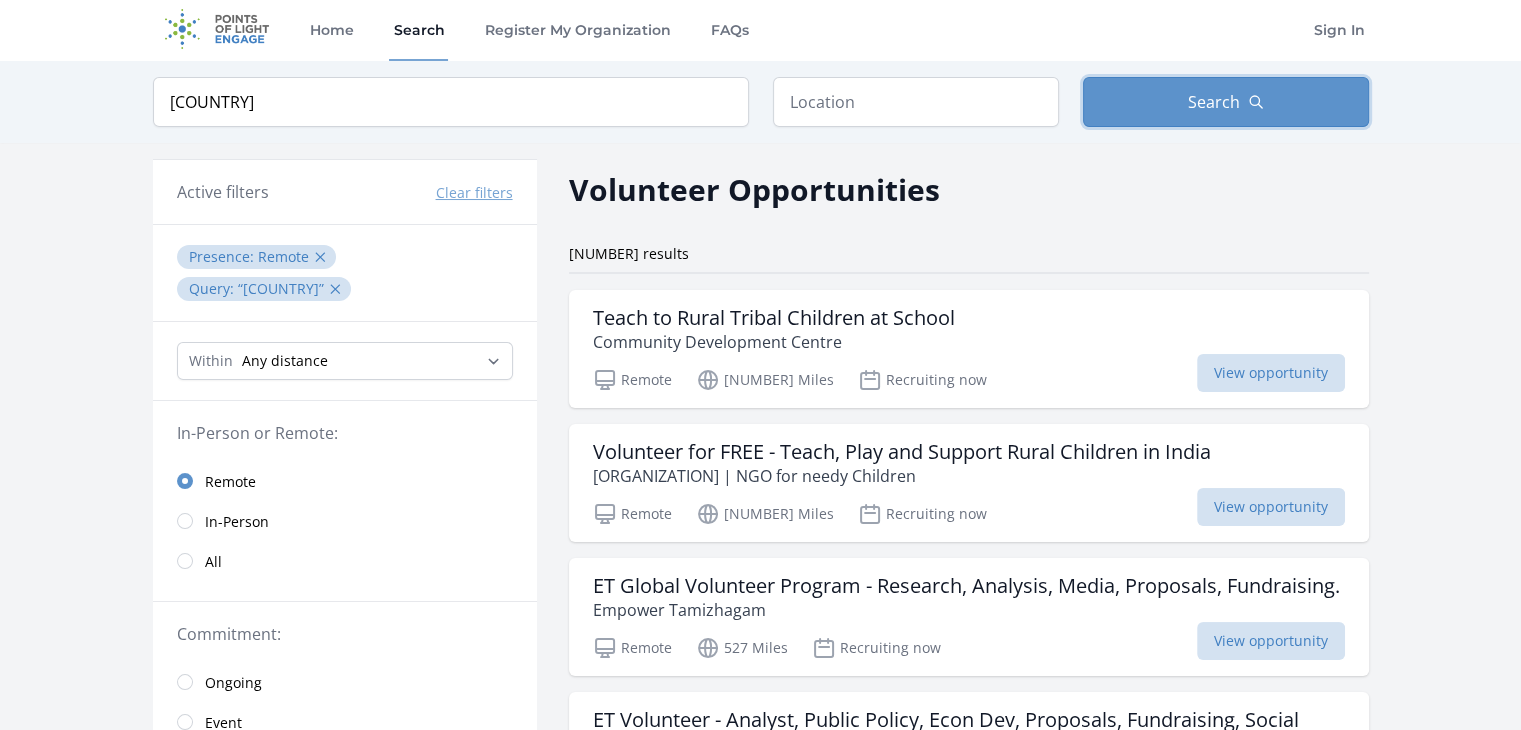 scroll, scrollTop: 4, scrollLeft: 0, axis: vertical 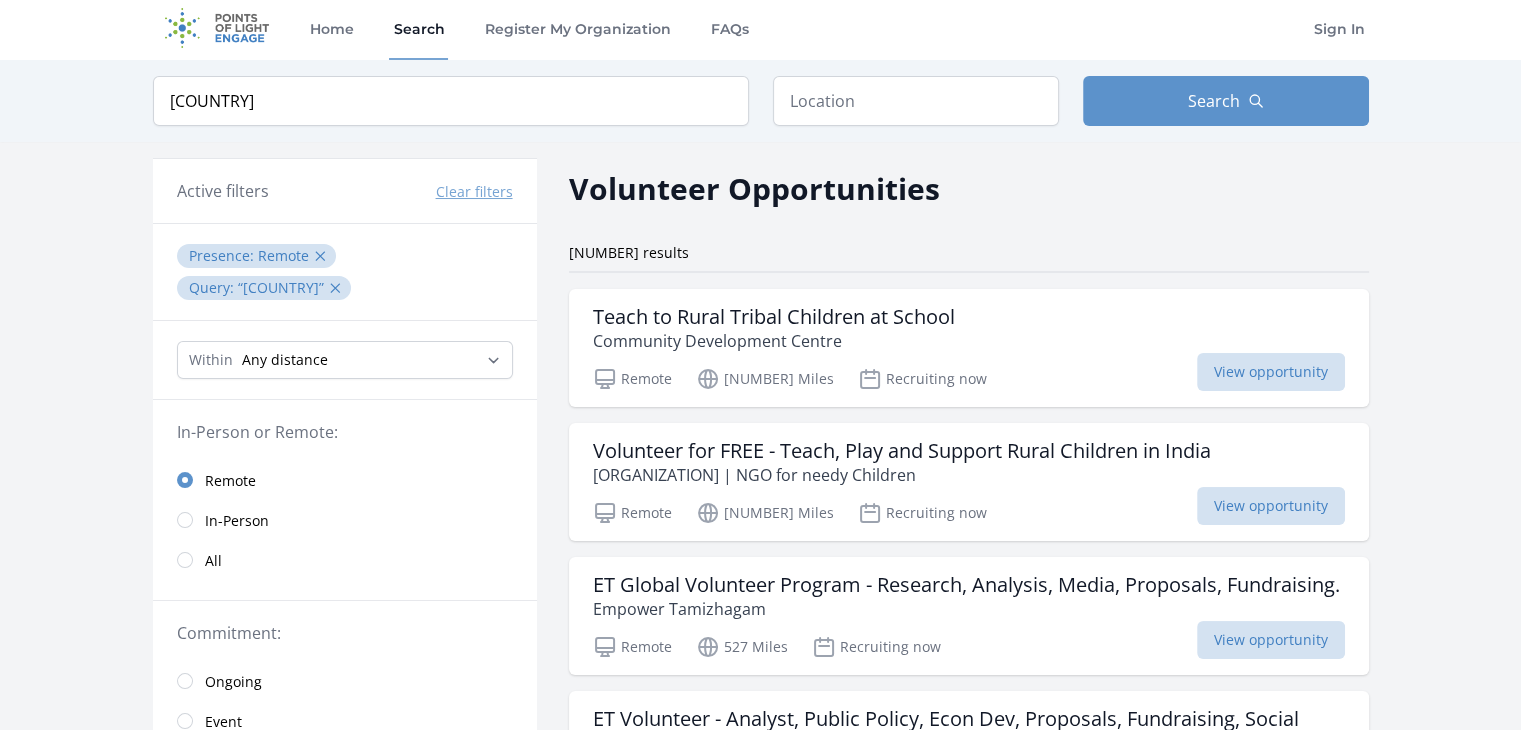 click on "Remote" at bounding box center [345, 480] 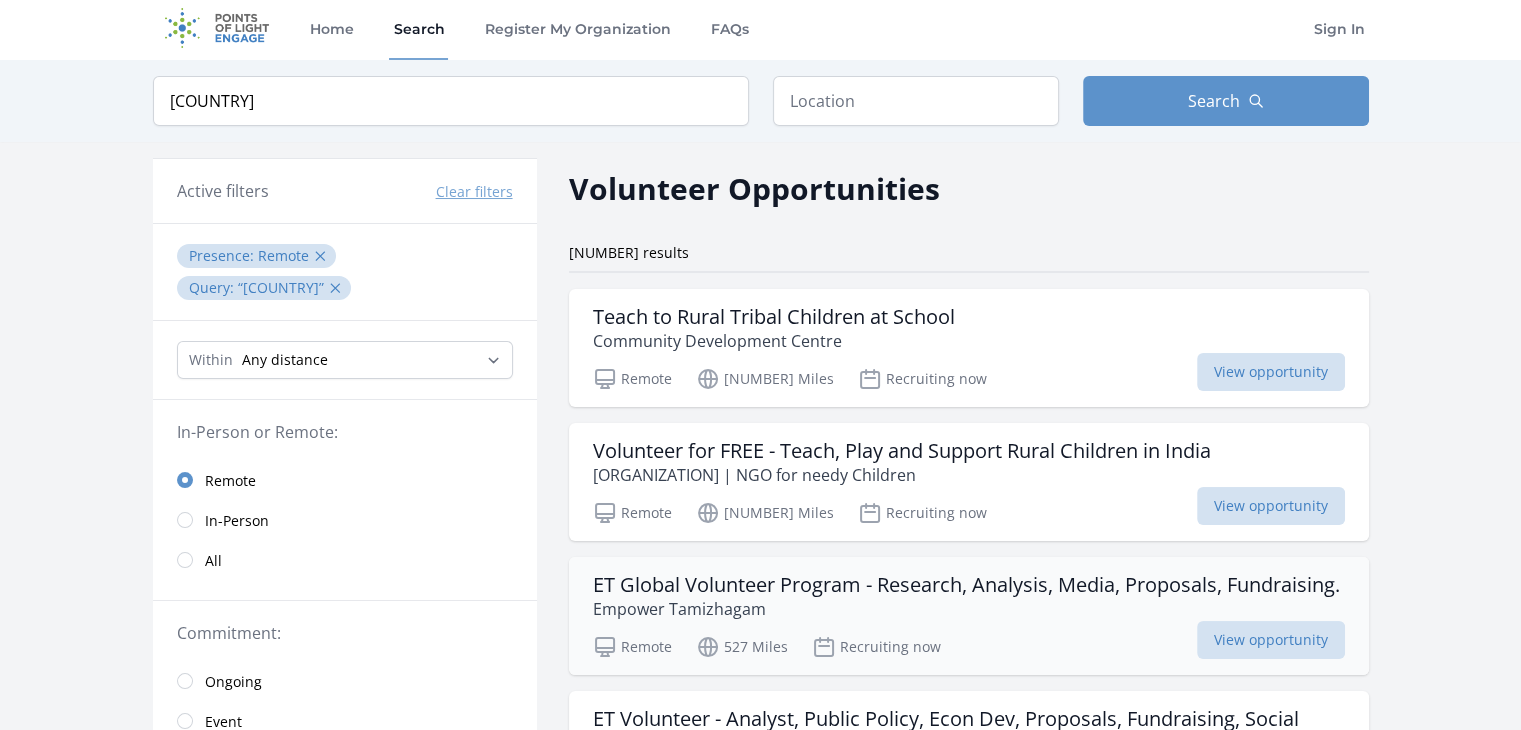 click on "ET Global Volunteer Program - Research, Analysis, Media, Proposals, Fundraising." at bounding box center (966, 585) 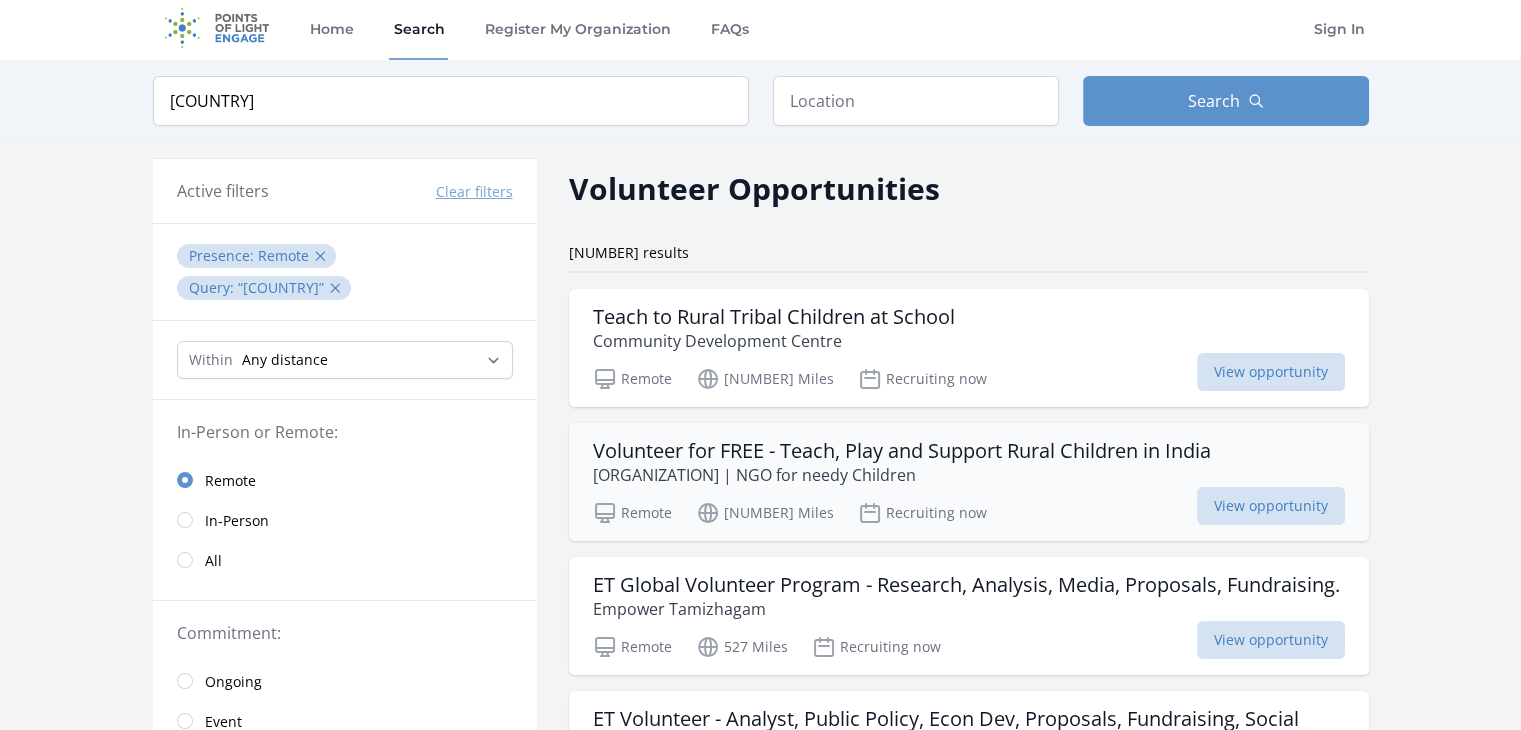 scroll, scrollTop: 0, scrollLeft: 0, axis: both 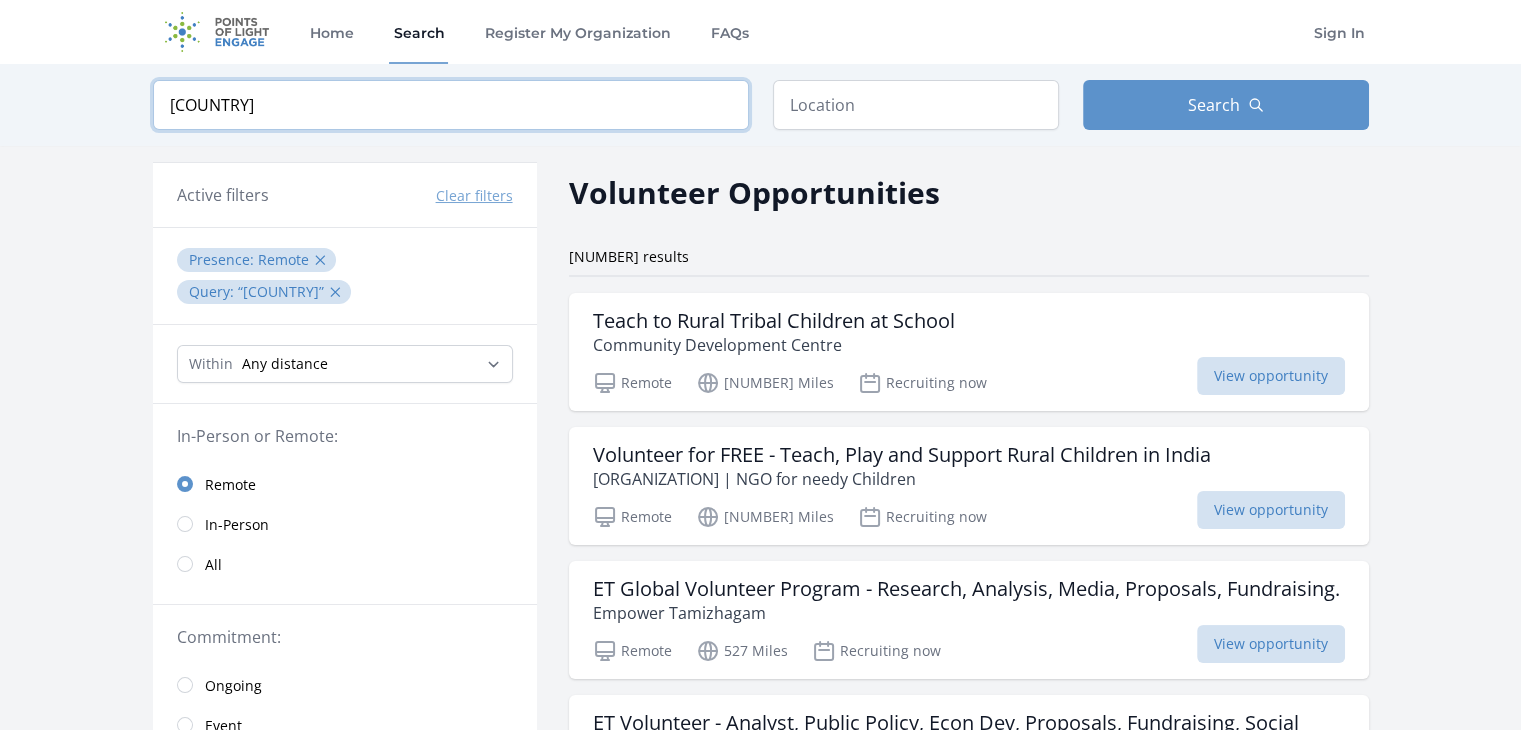 click on "India" at bounding box center (451, 105) 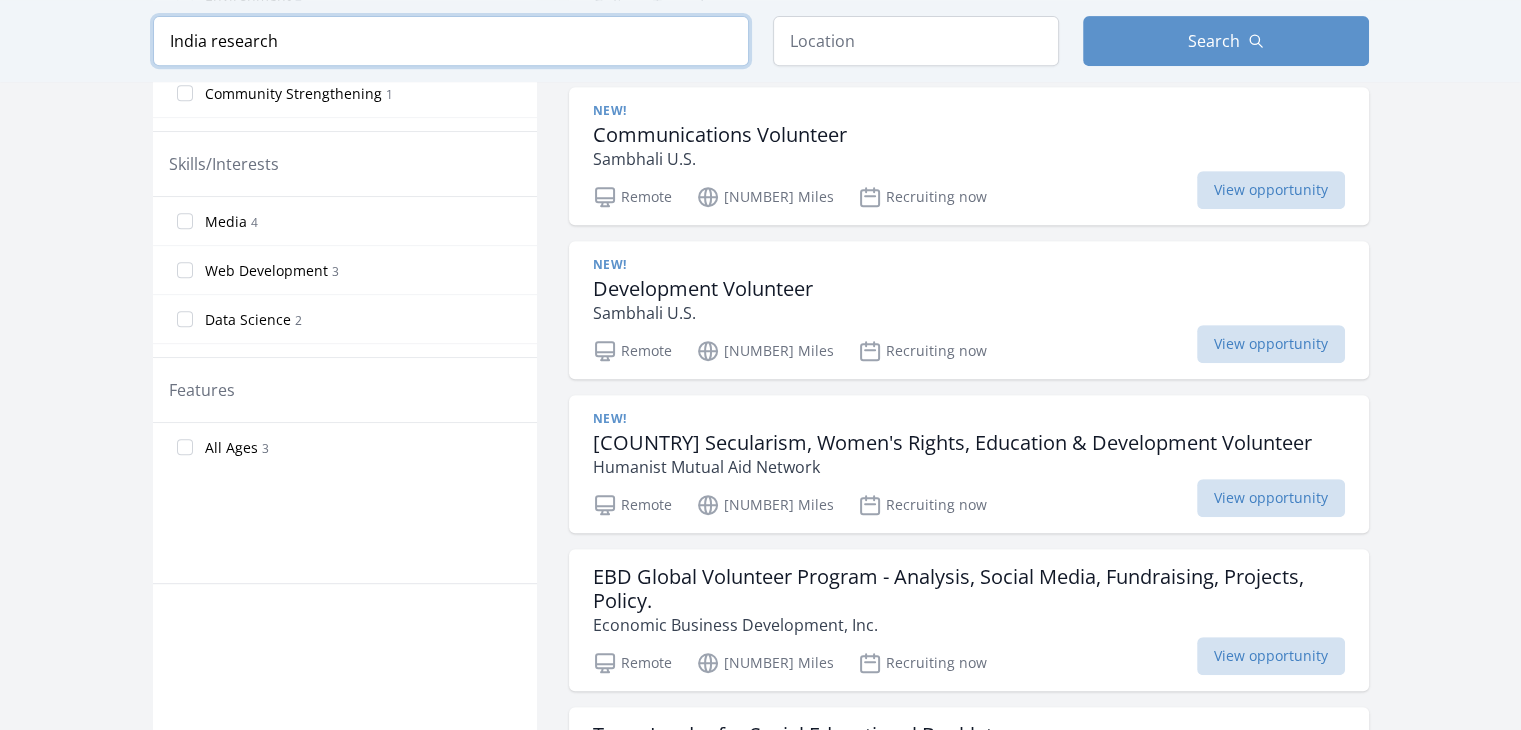 scroll, scrollTop: 900, scrollLeft: 0, axis: vertical 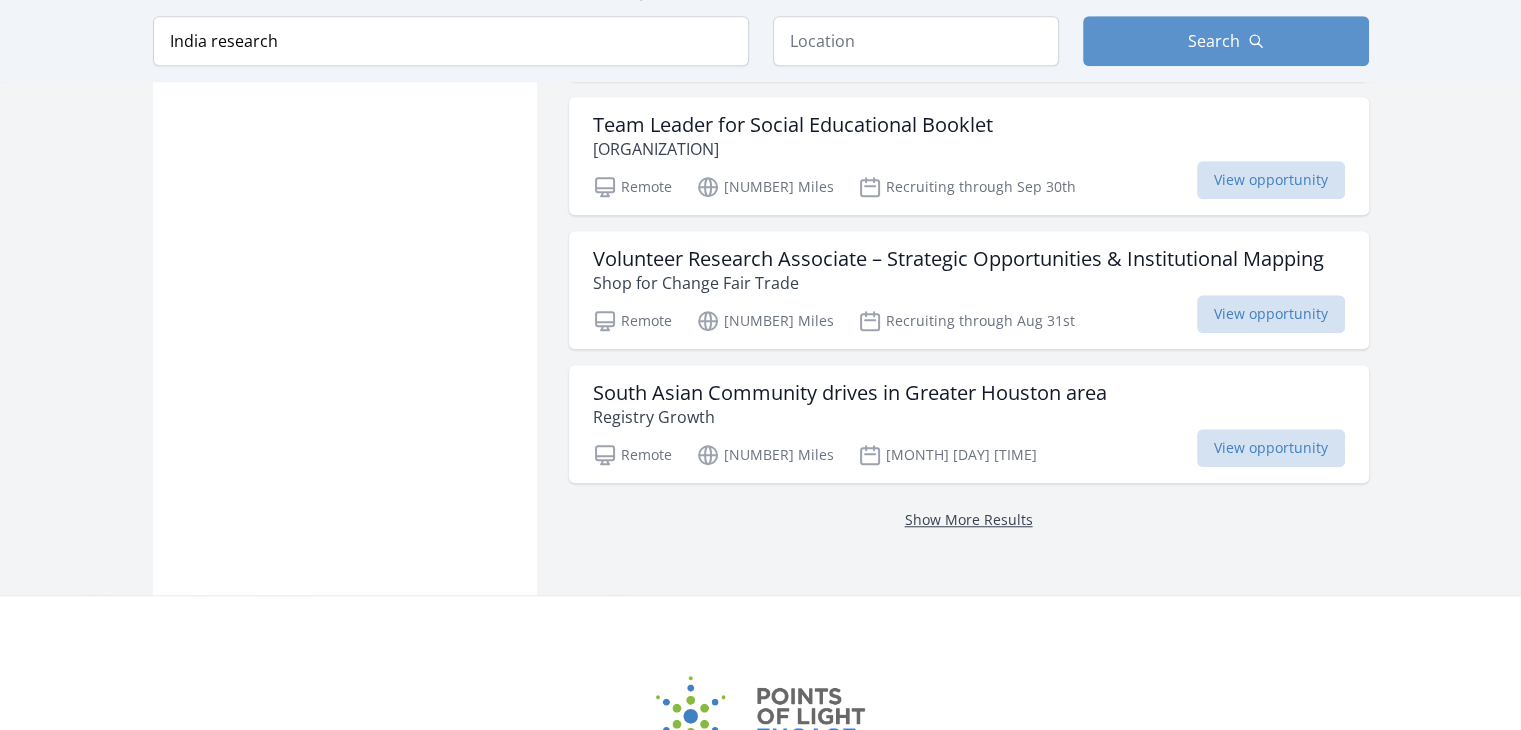 click on "Show More Results" at bounding box center [969, 519] 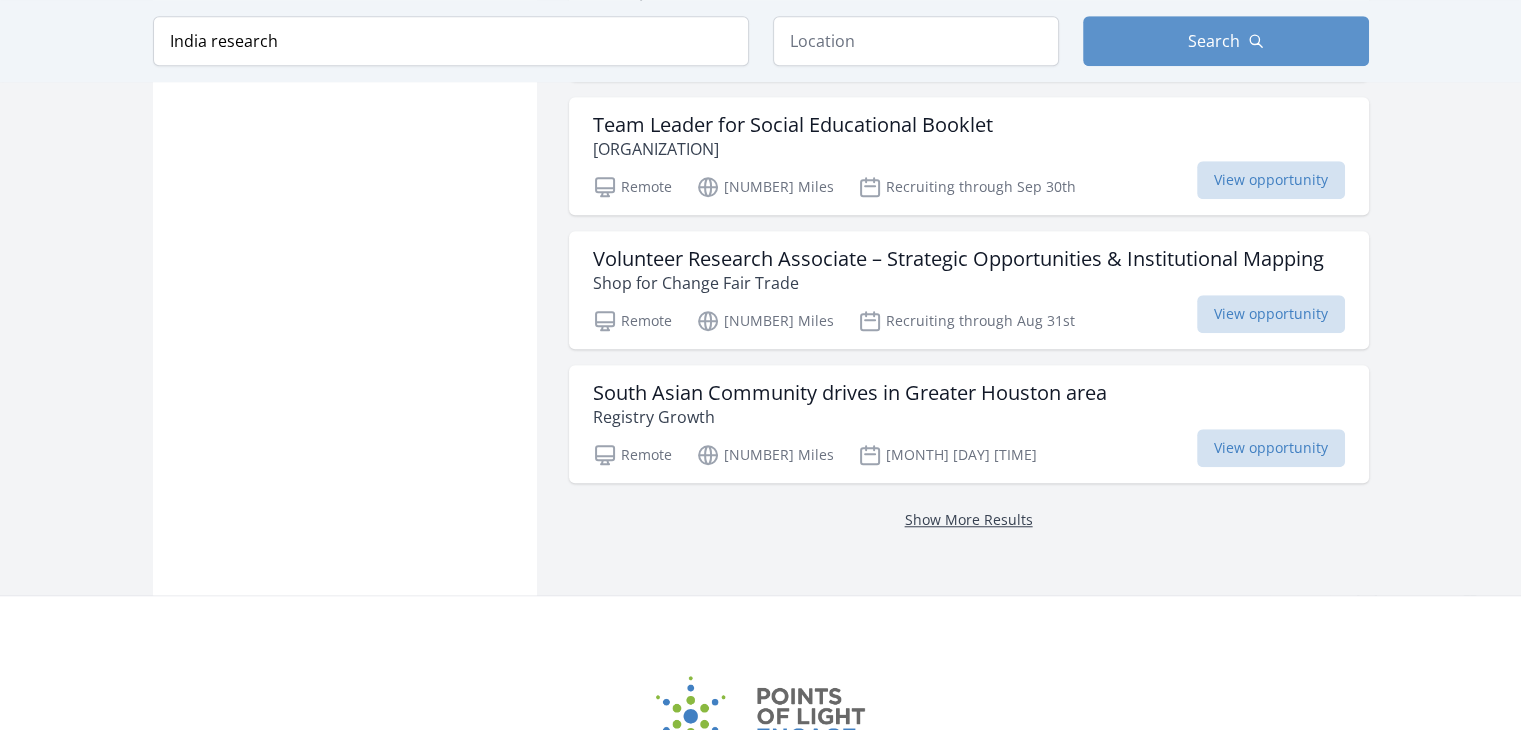 click on "Show More Results" at bounding box center [969, 519] 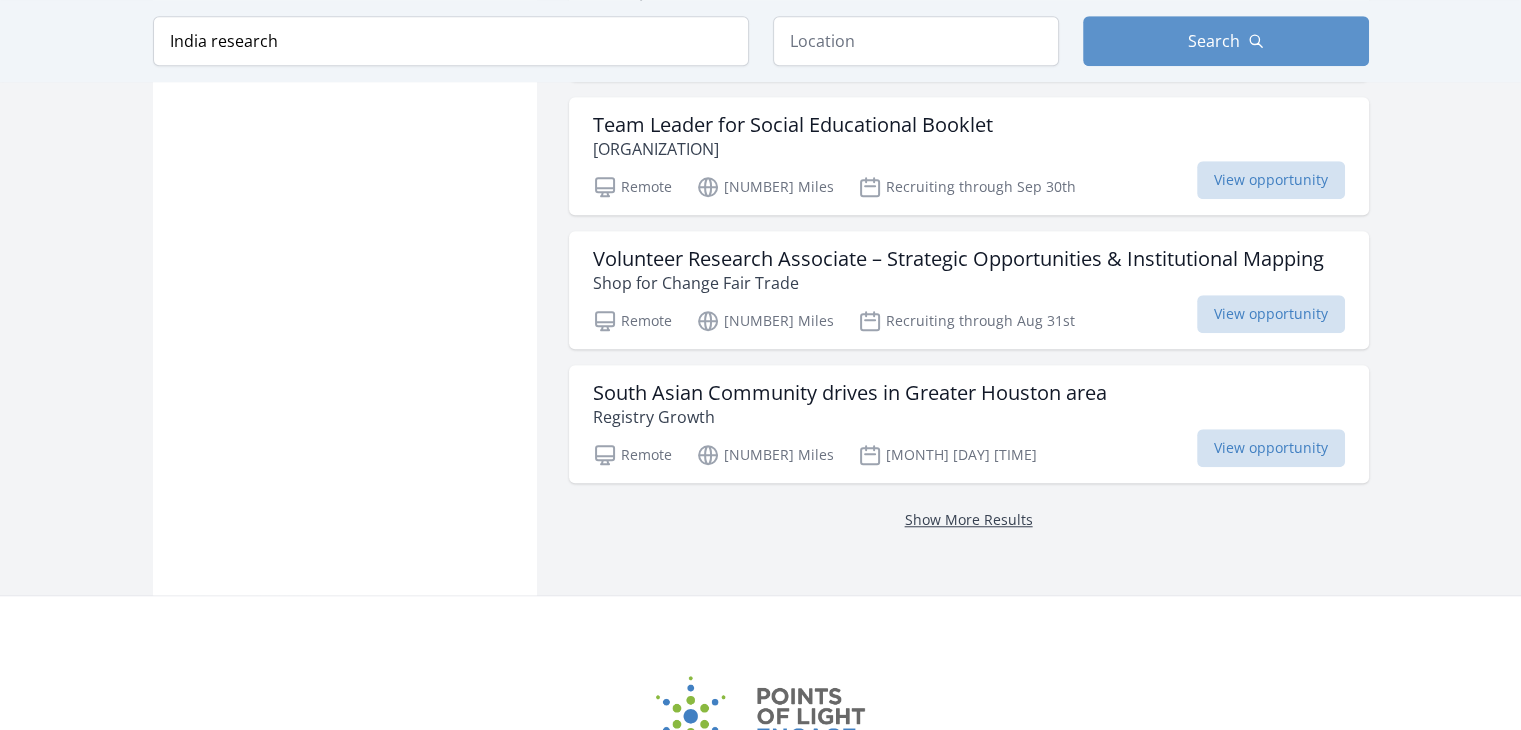 click on "Show More Results" at bounding box center [969, 519] 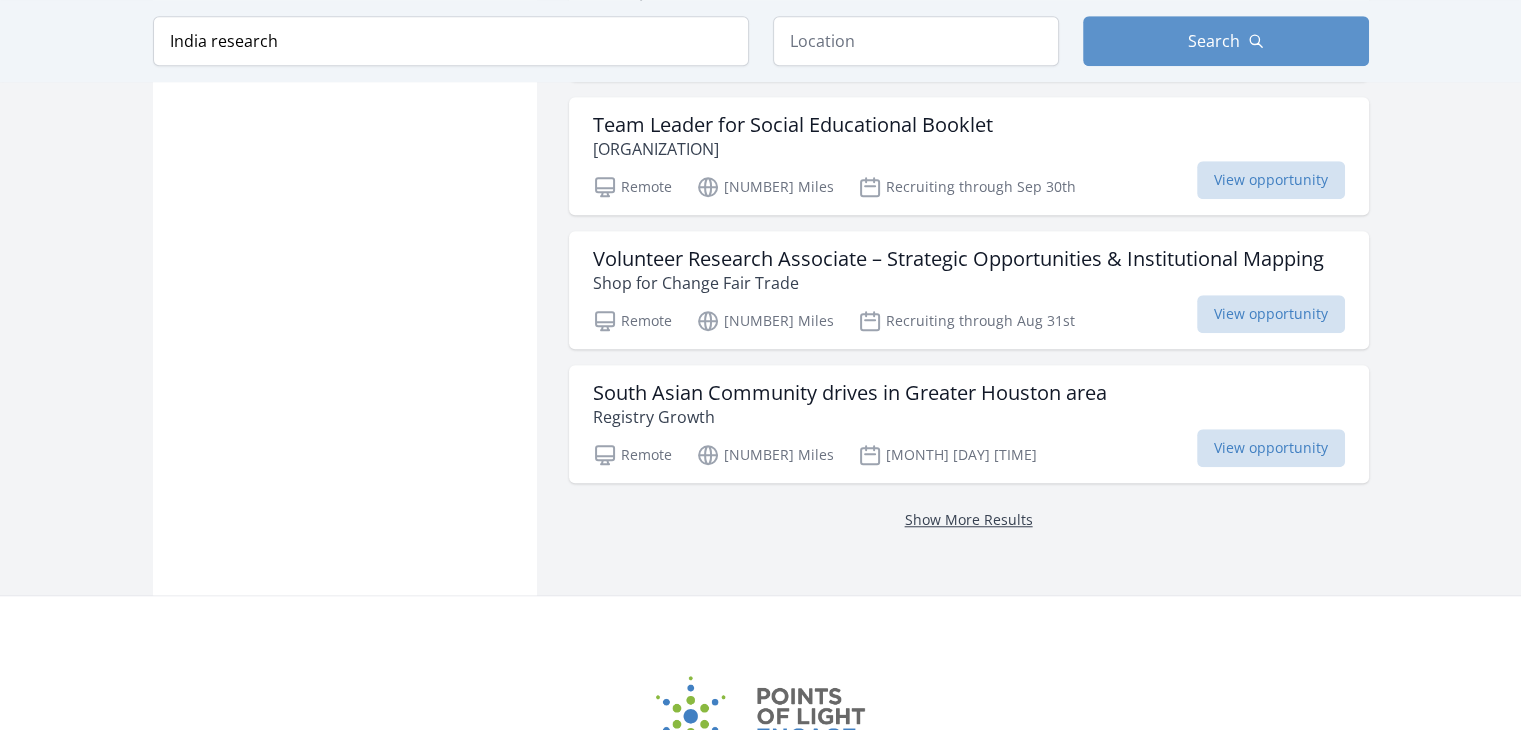 click on "Show More Results" at bounding box center (969, 519) 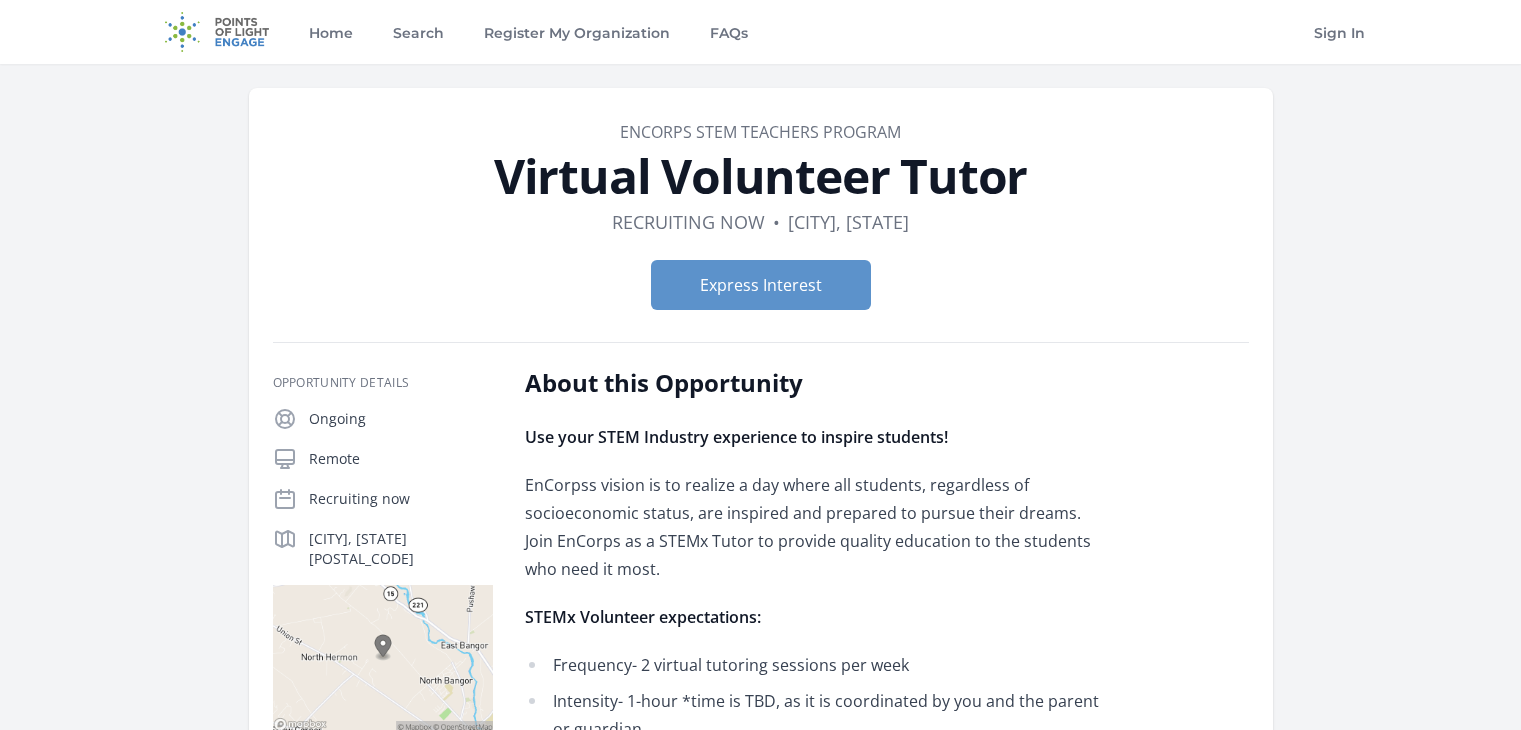 scroll, scrollTop: 0, scrollLeft: 0, axis: both 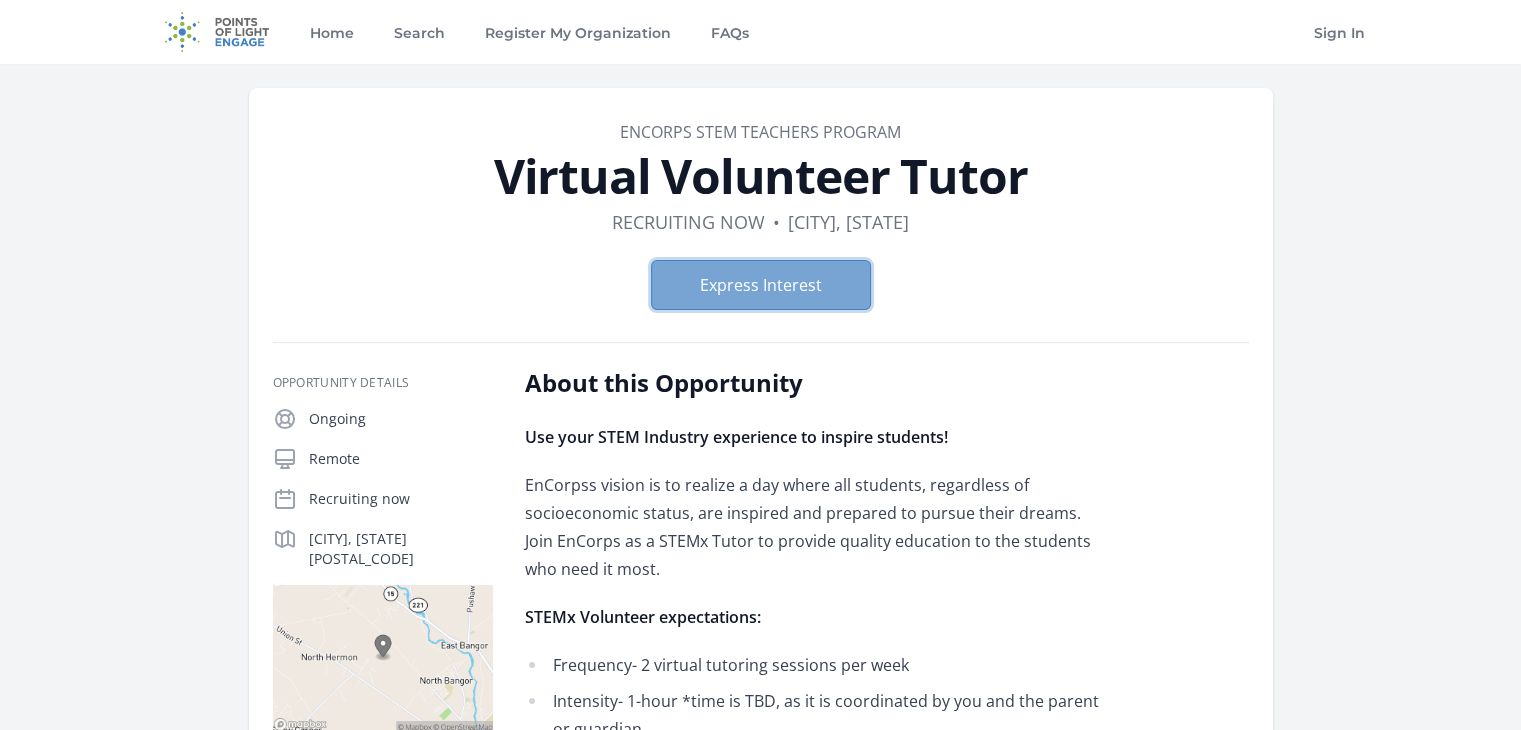 click on "Express Interest" at bounding box center [761, 285] 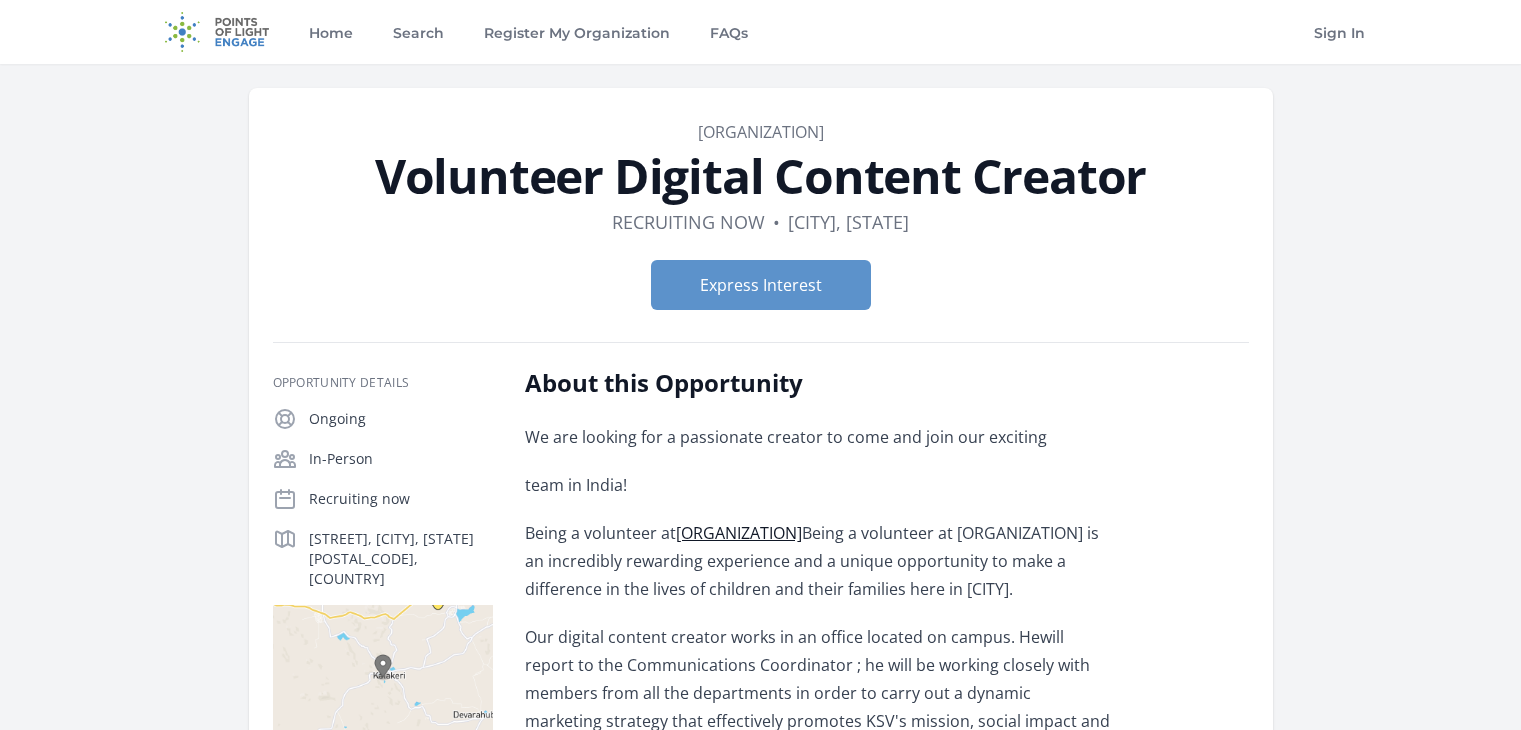 scroll, scrollTop: 0, scrollLeft: 0, axis: both 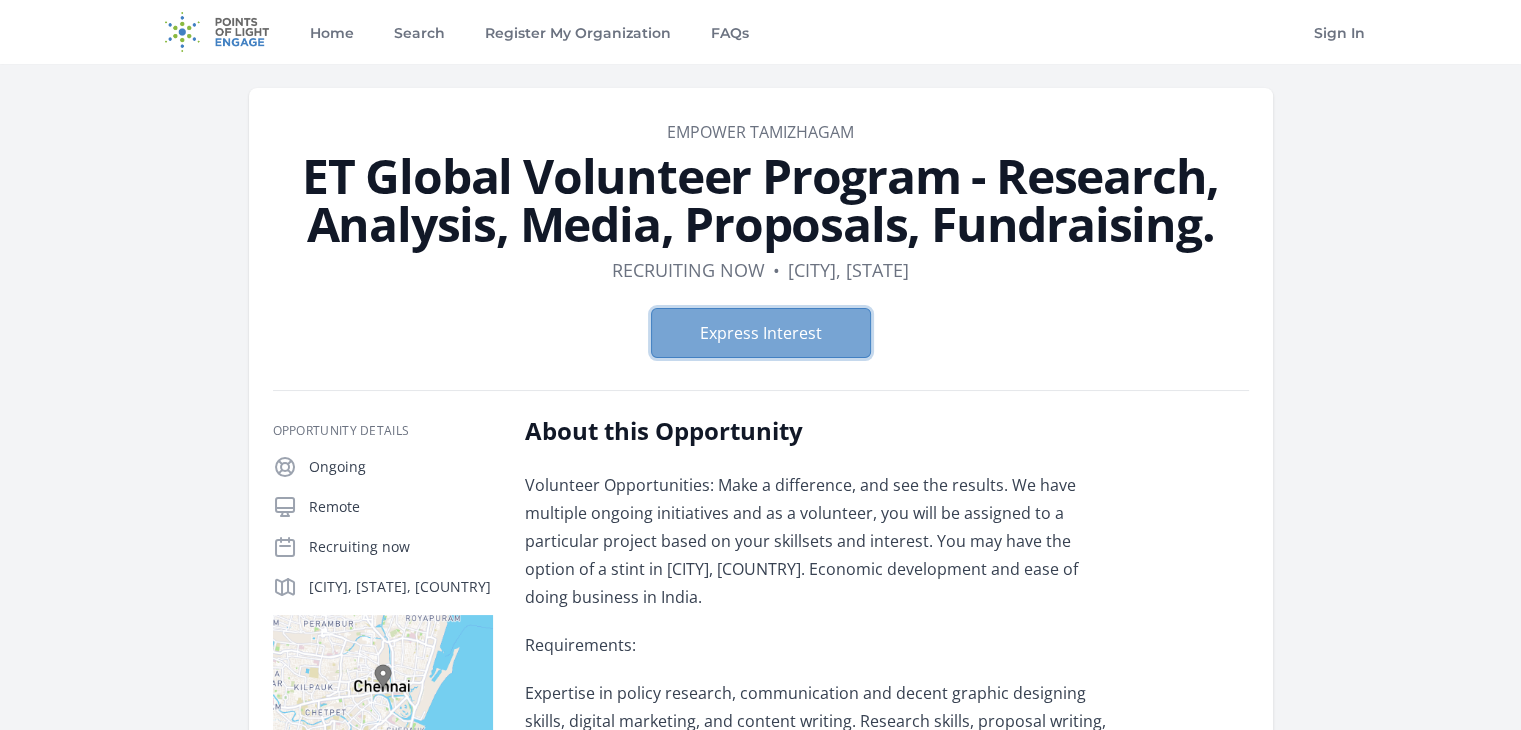 click on "Express Interest" at bounding box center [761, 333] 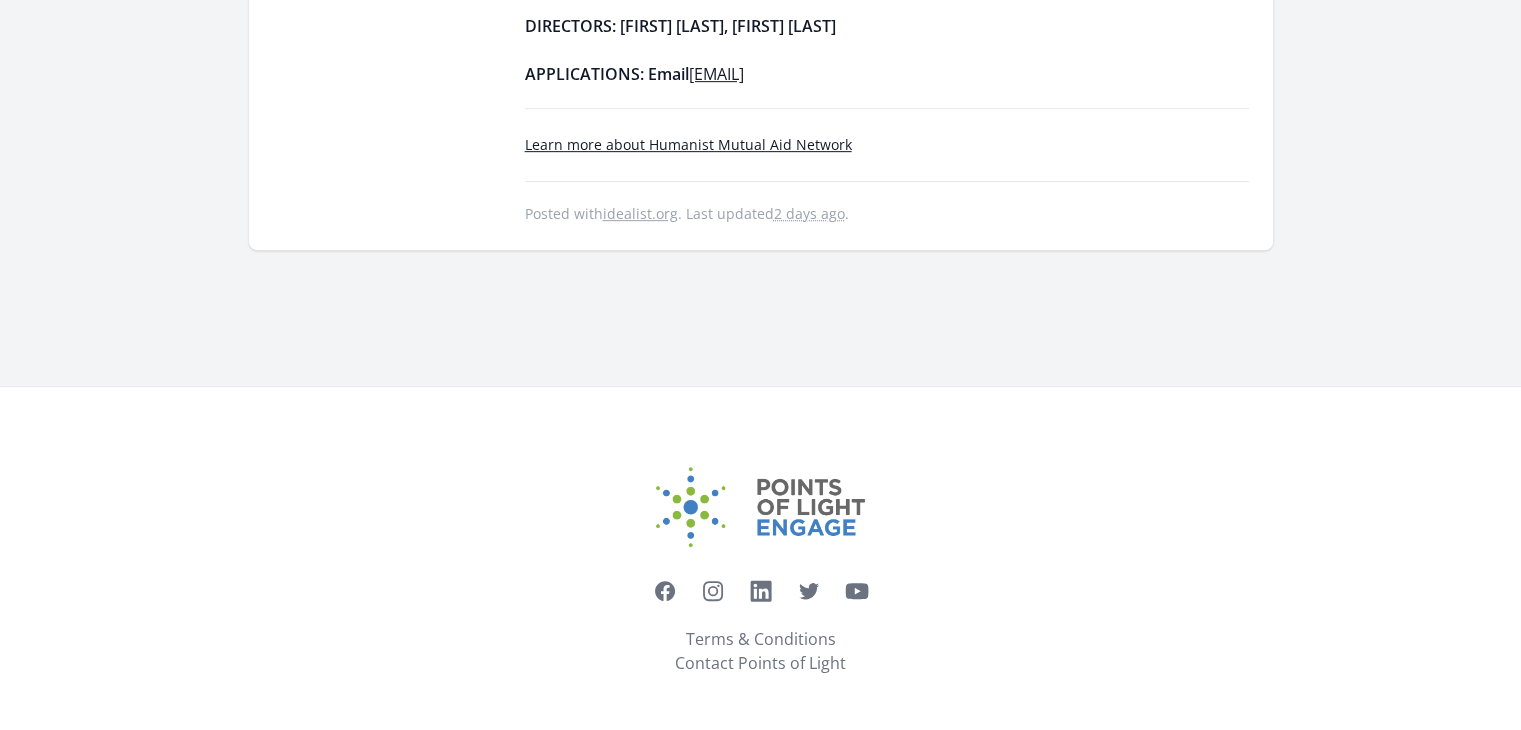 scroll, scrollTop: 0, scrollLeft: 0, axis: both 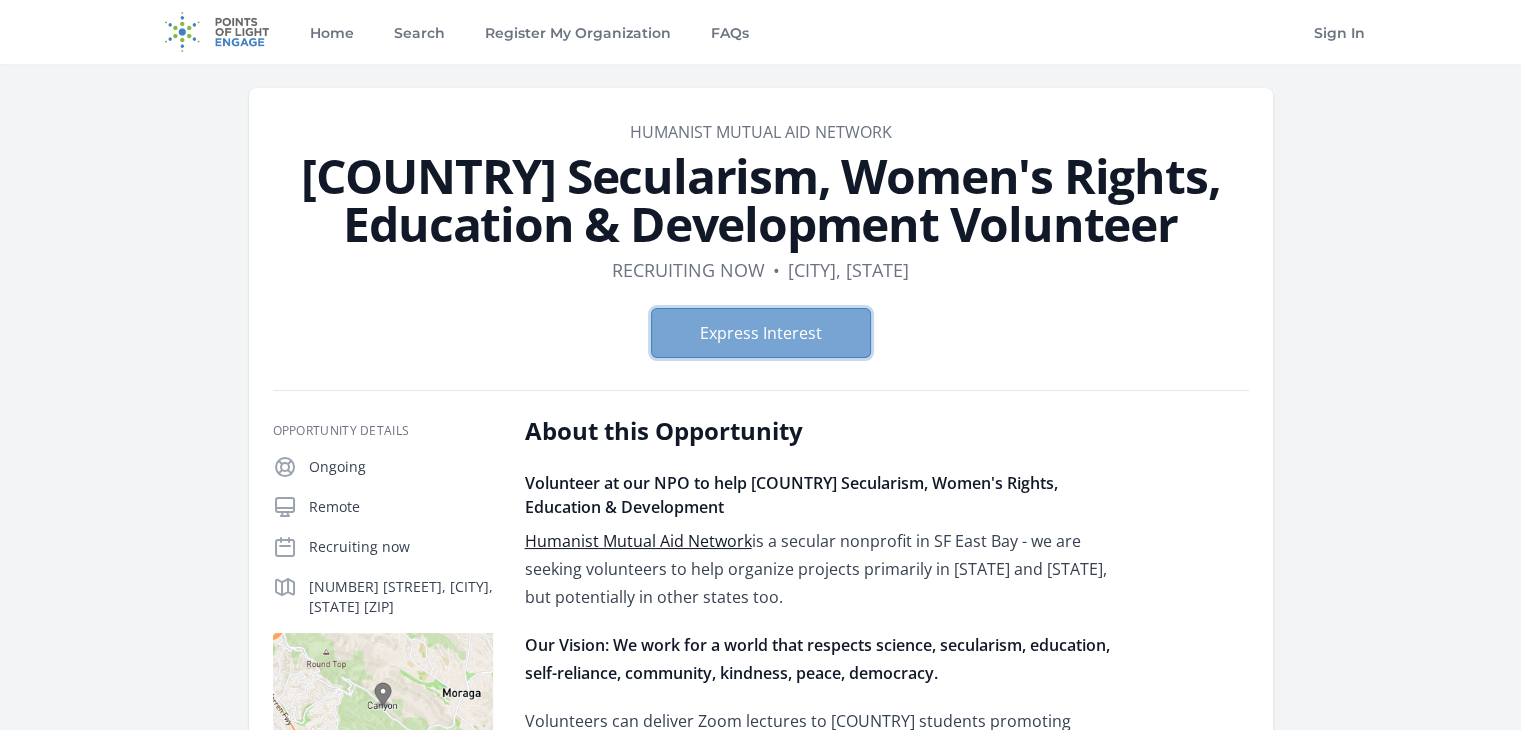 click on "Express Interest" at bounding box center [761, 333] 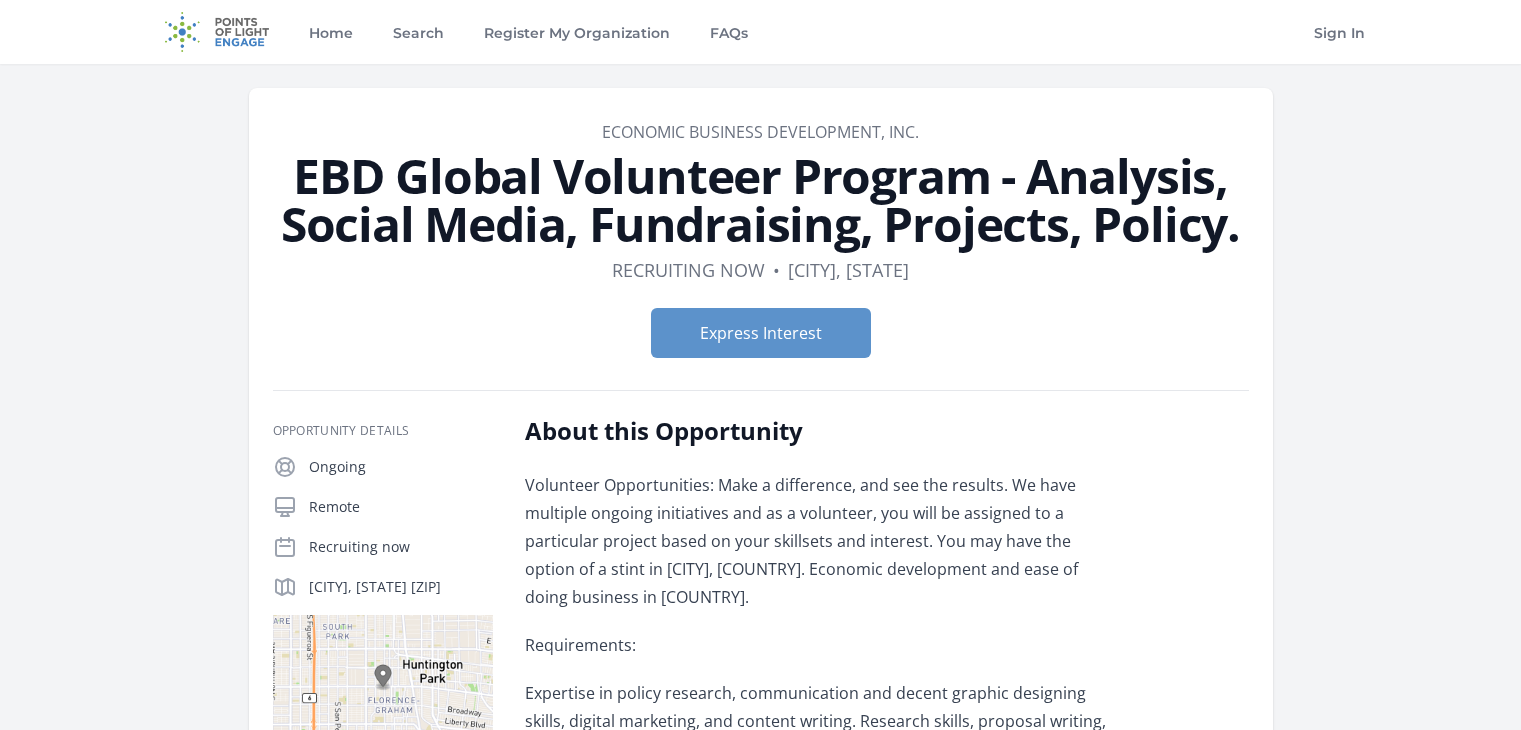 scroll, scrollTop: 0, scrollLeft: 0, axis: both 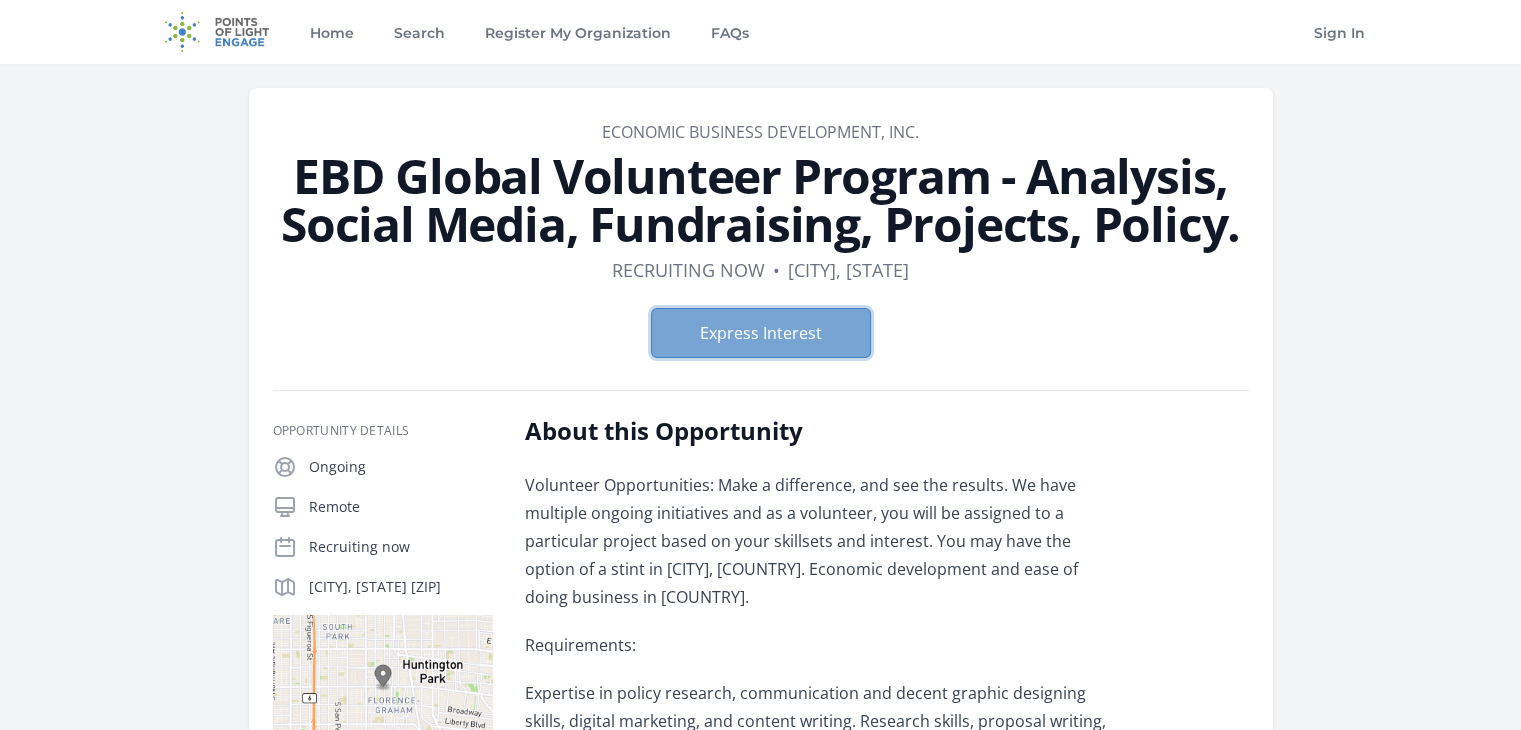 click on "Express Interest" at bounding box center [761, 333] 